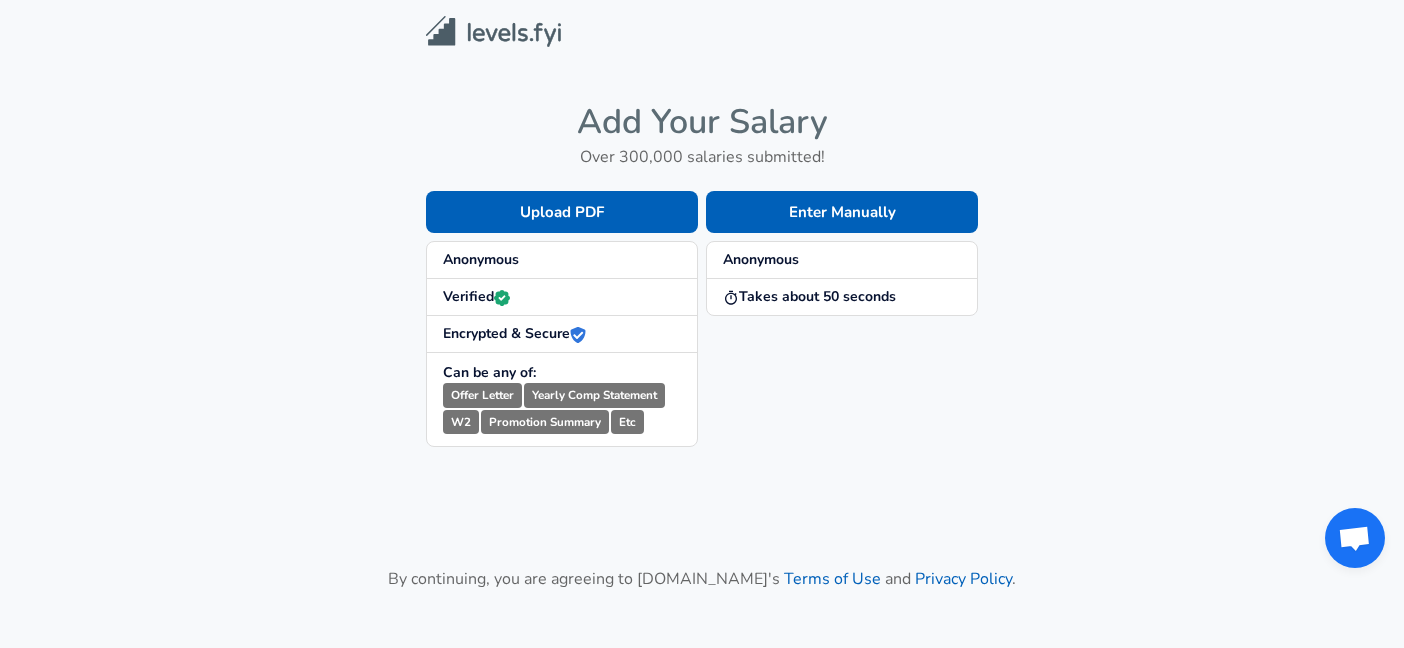 scroll, scrollTop: 0, scrollLeft: 0, axis: both 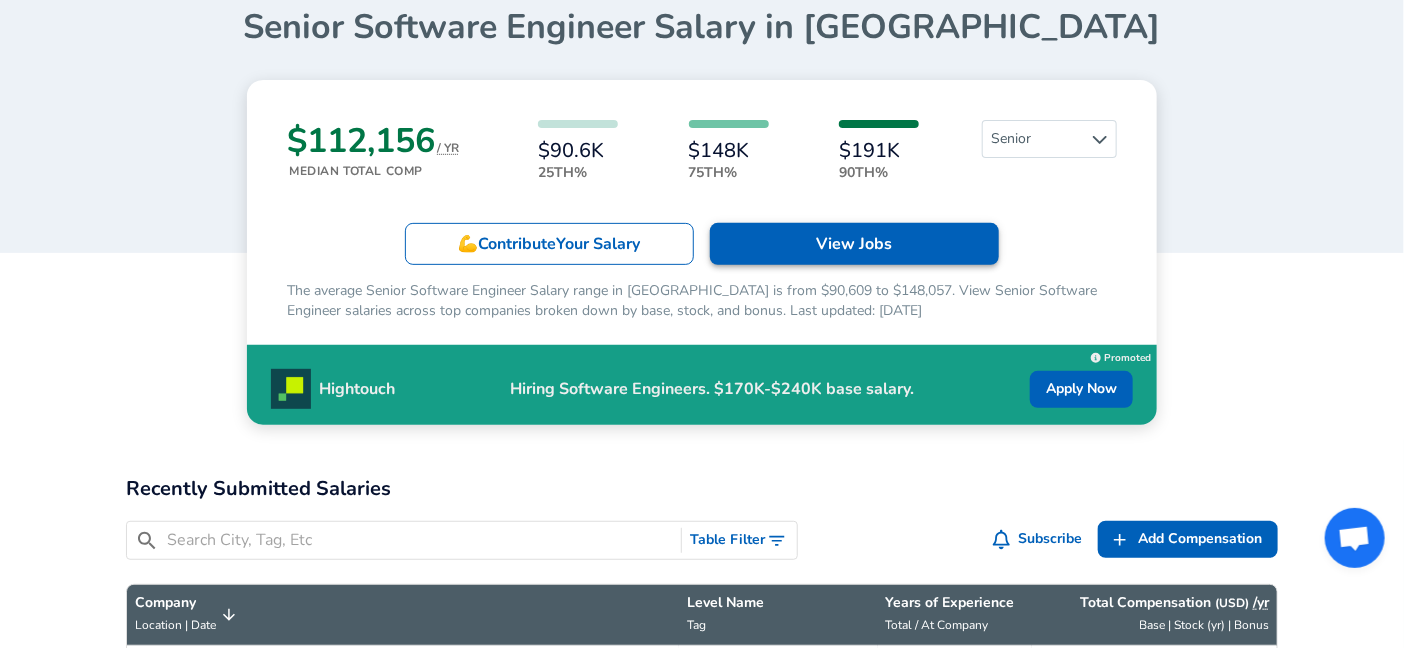 click on "View Jobs" at bounding box center [854, 244] 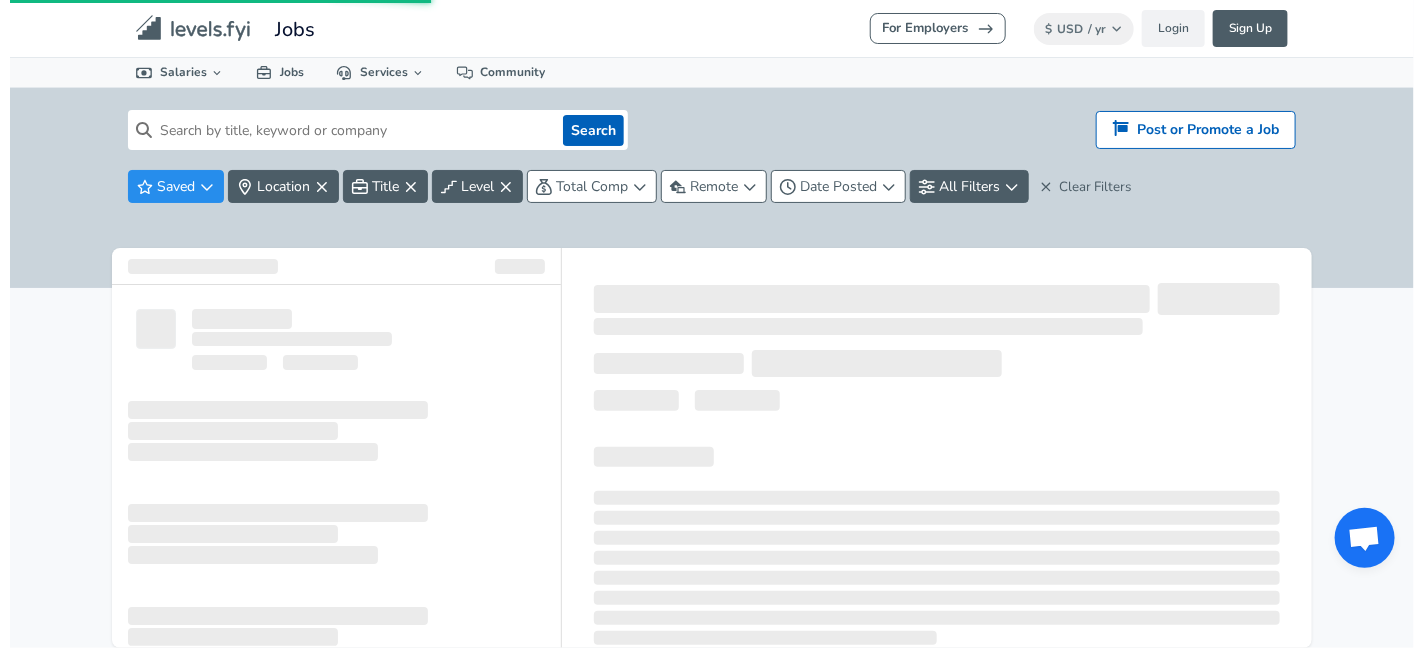 scroll, scrollTop: 0, scrollLeft: 0, axis: both 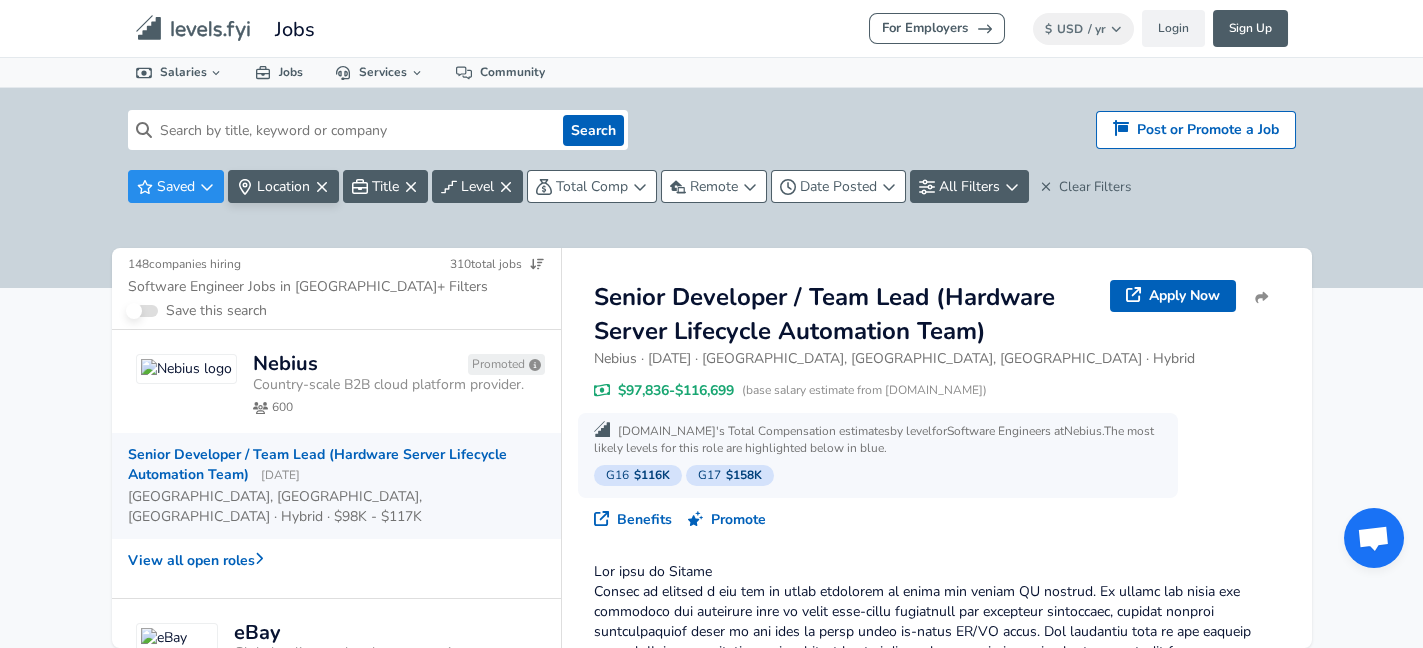 click on "Location" at bounding box center [283, 186] 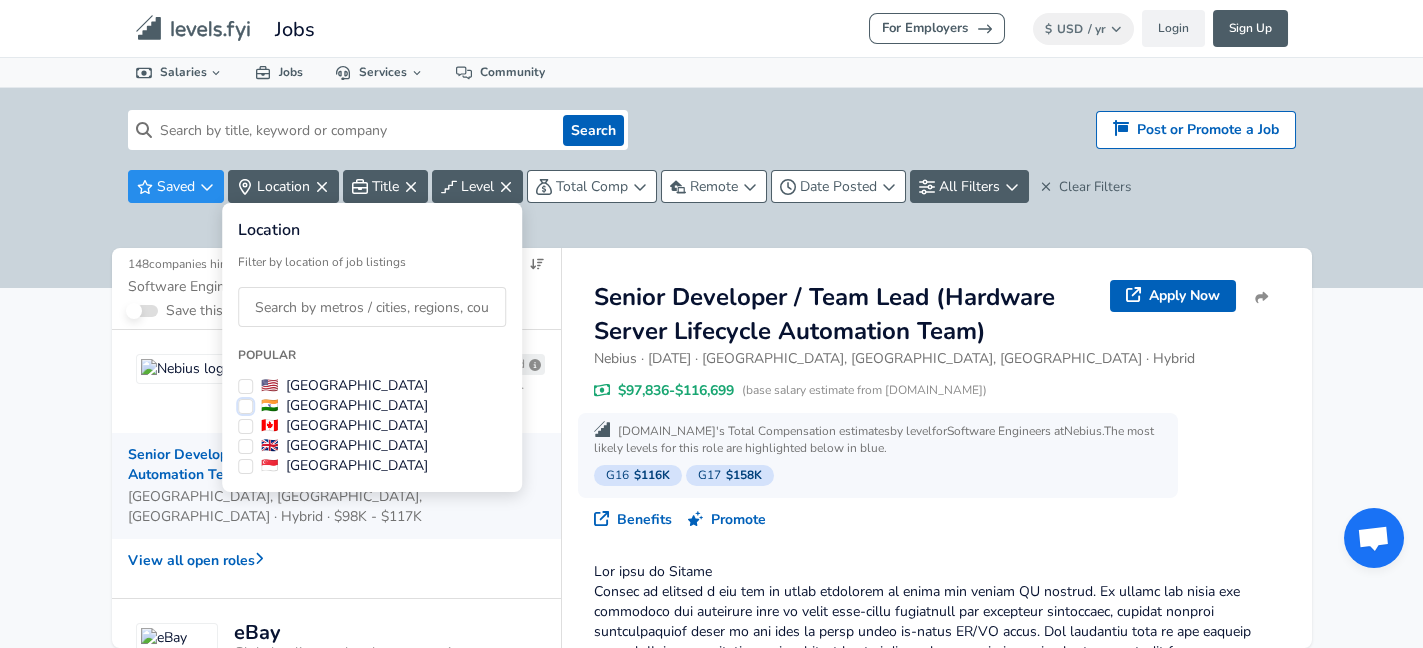 click on "🇮🇳 [GEOGRAPHIC_DATA]" at bounding box center [245, 406] 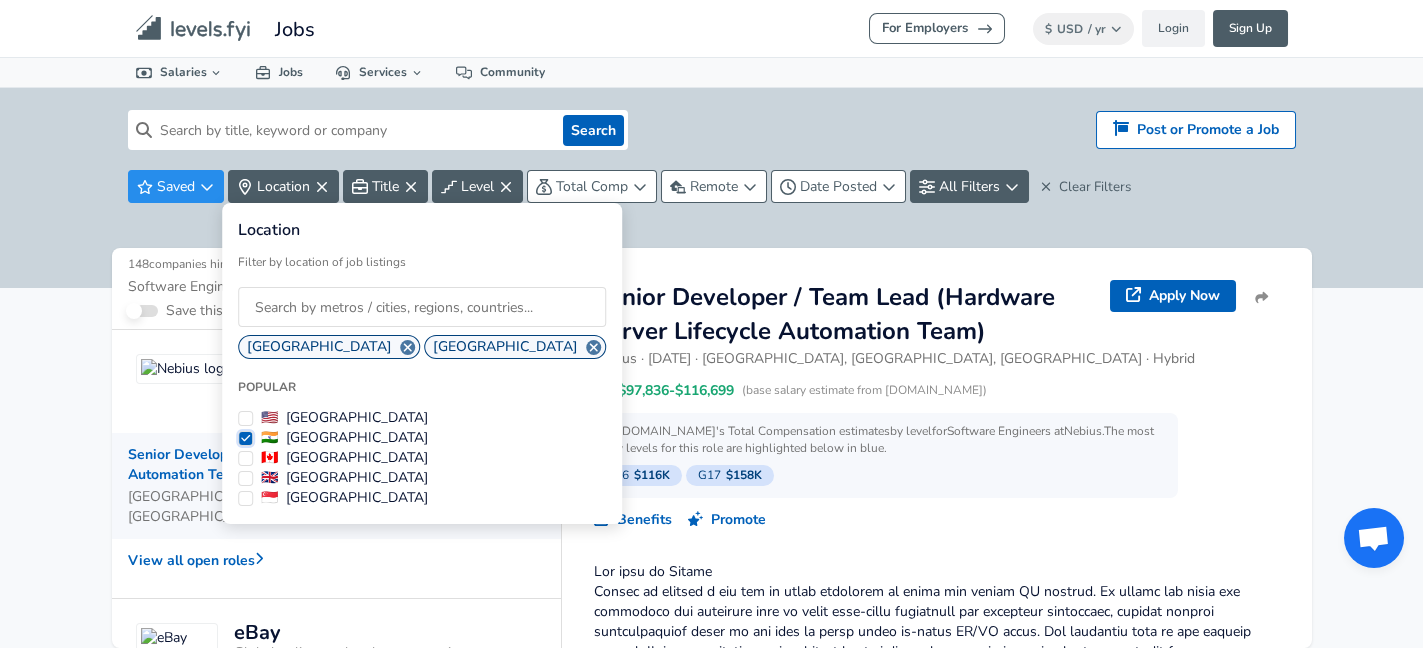 click on "🇮🇳 [GEOGRAPHIC_DATA]" at bounding box center (245, 438) 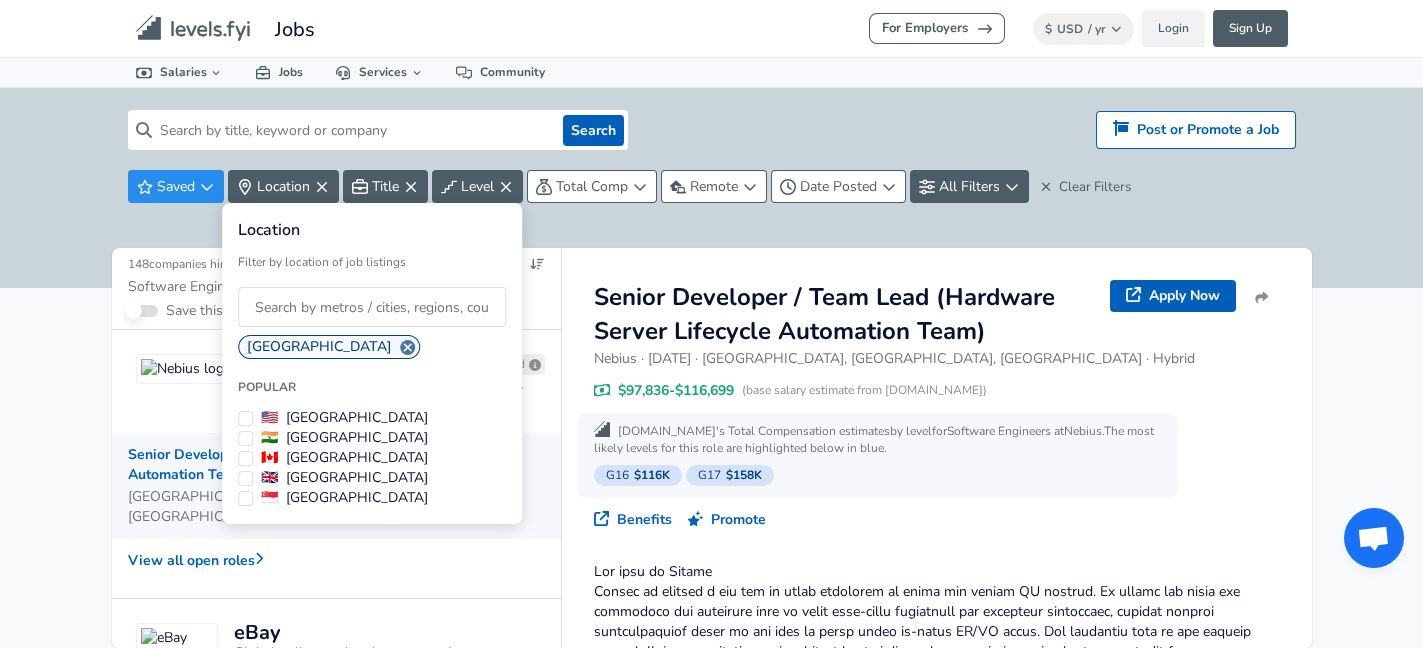 click on "[GEOGRAPHIC_DATA]" at bounding box center (329, 347) 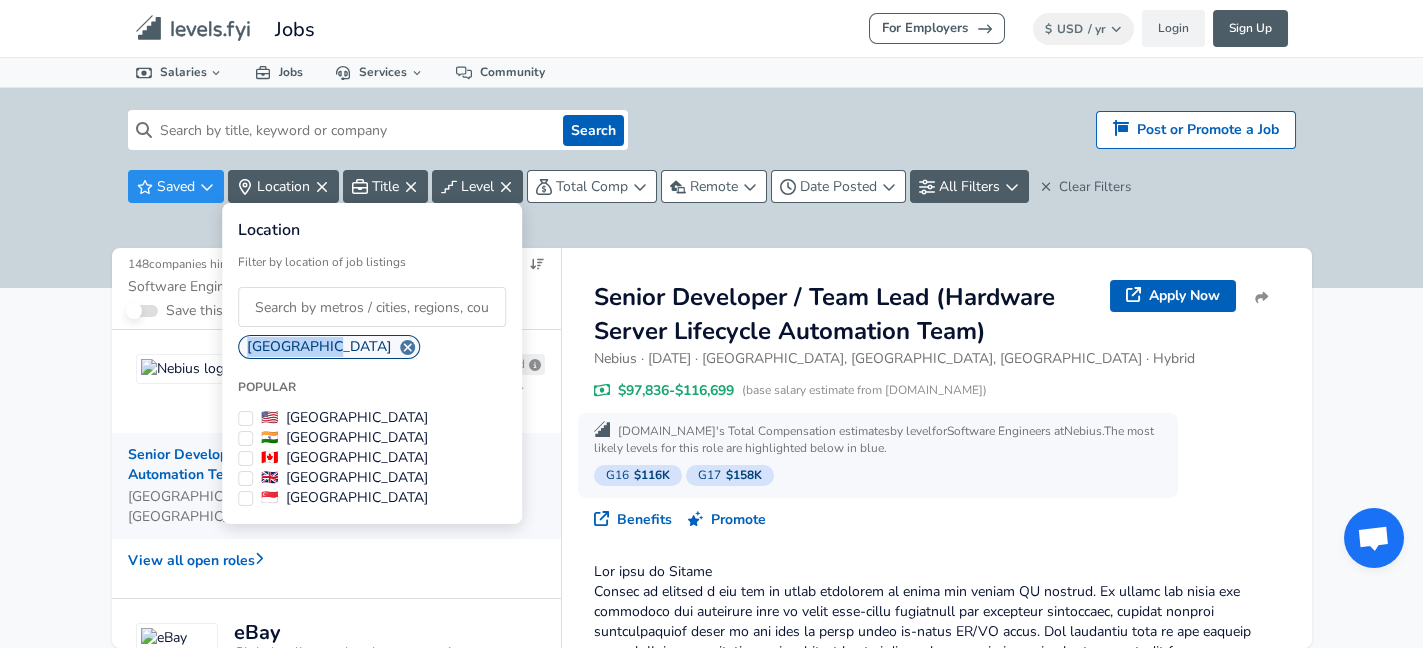 click on "[GEOGRAPHIC_DATA]" at bounding box center (329, 347) 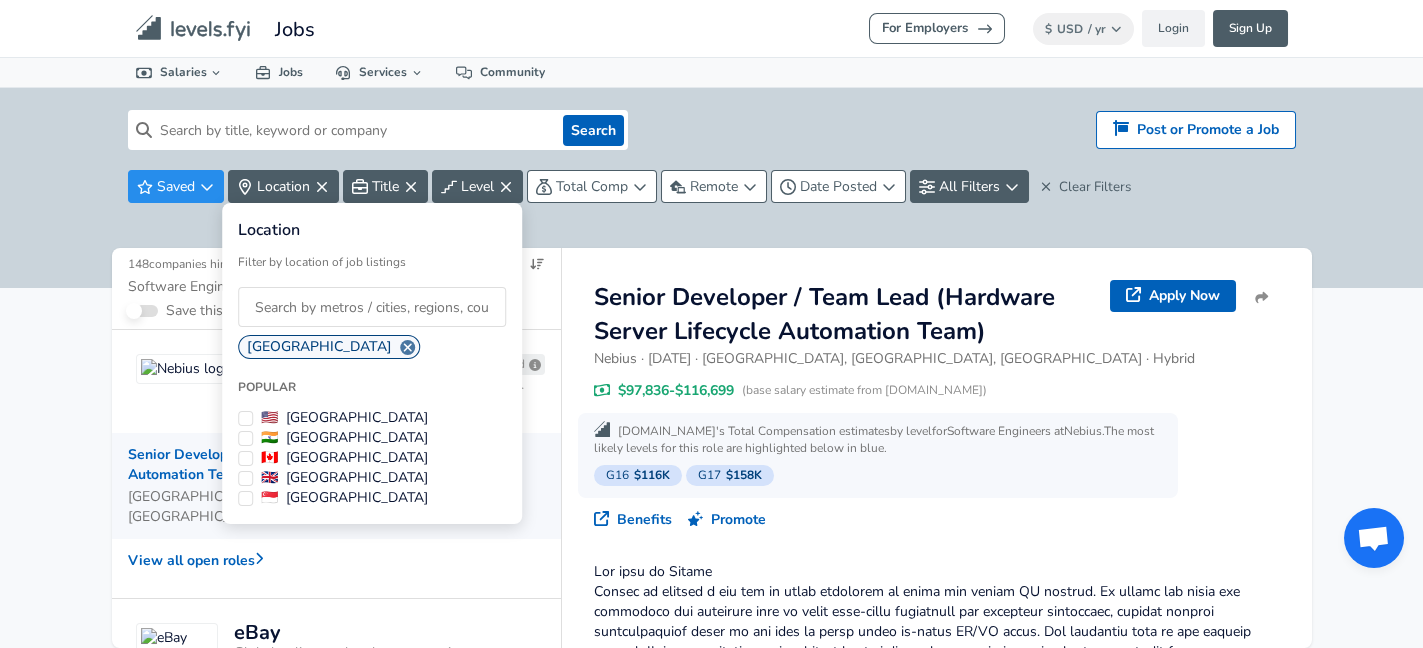 click on "[GEOGRAPHIC_DATA]" at bounding box center [329, 347] 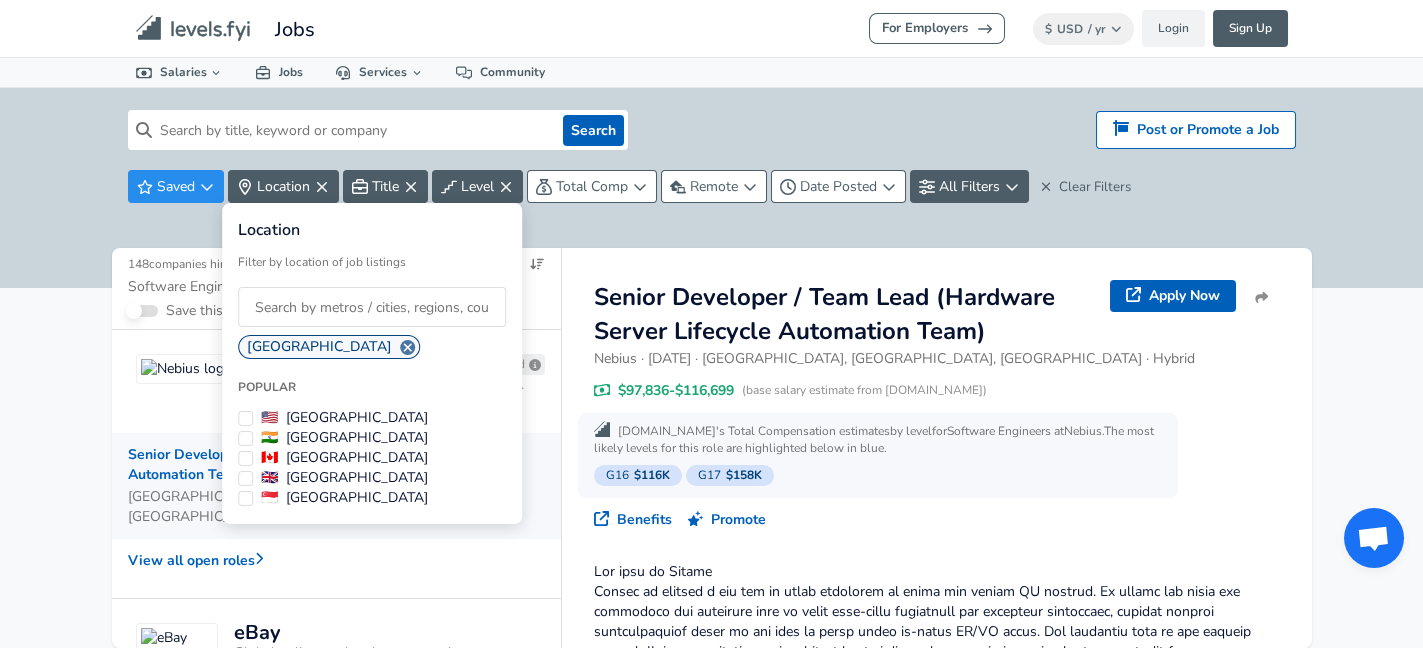 click at bounding box center (372, 307) 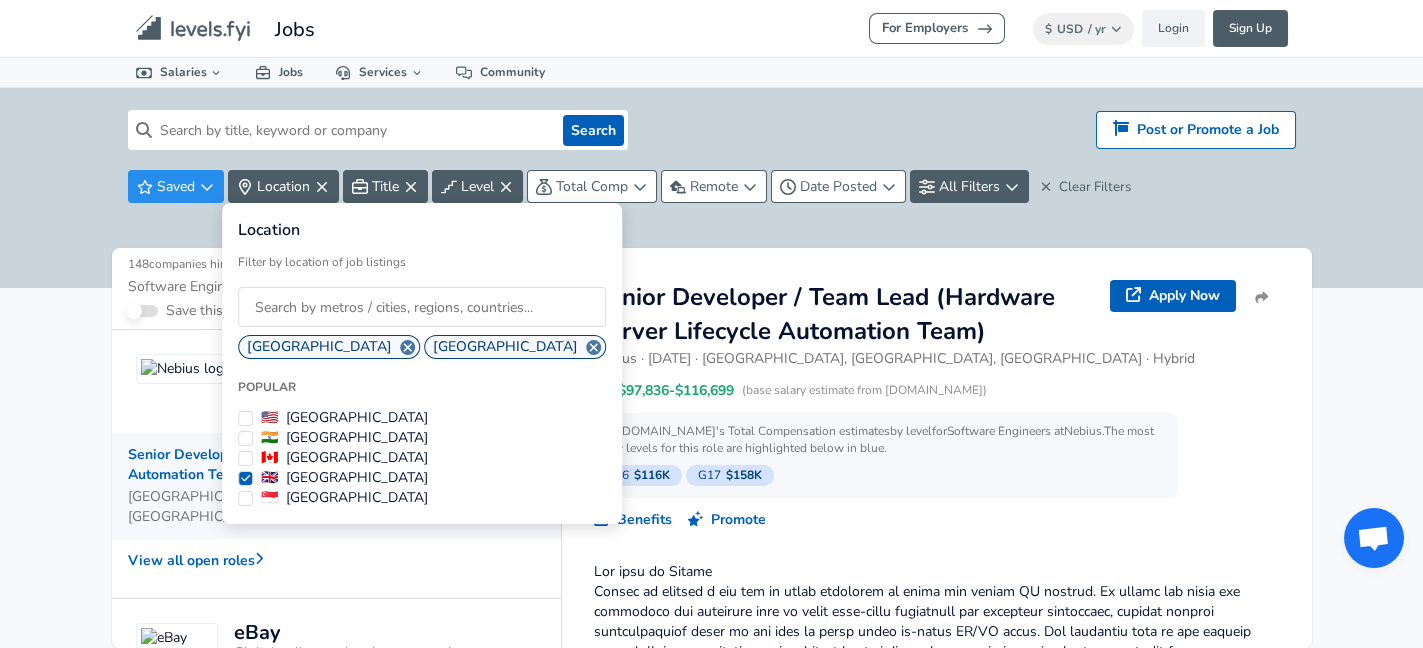 click on "🇬🇧" at bounding box center (269, 477) 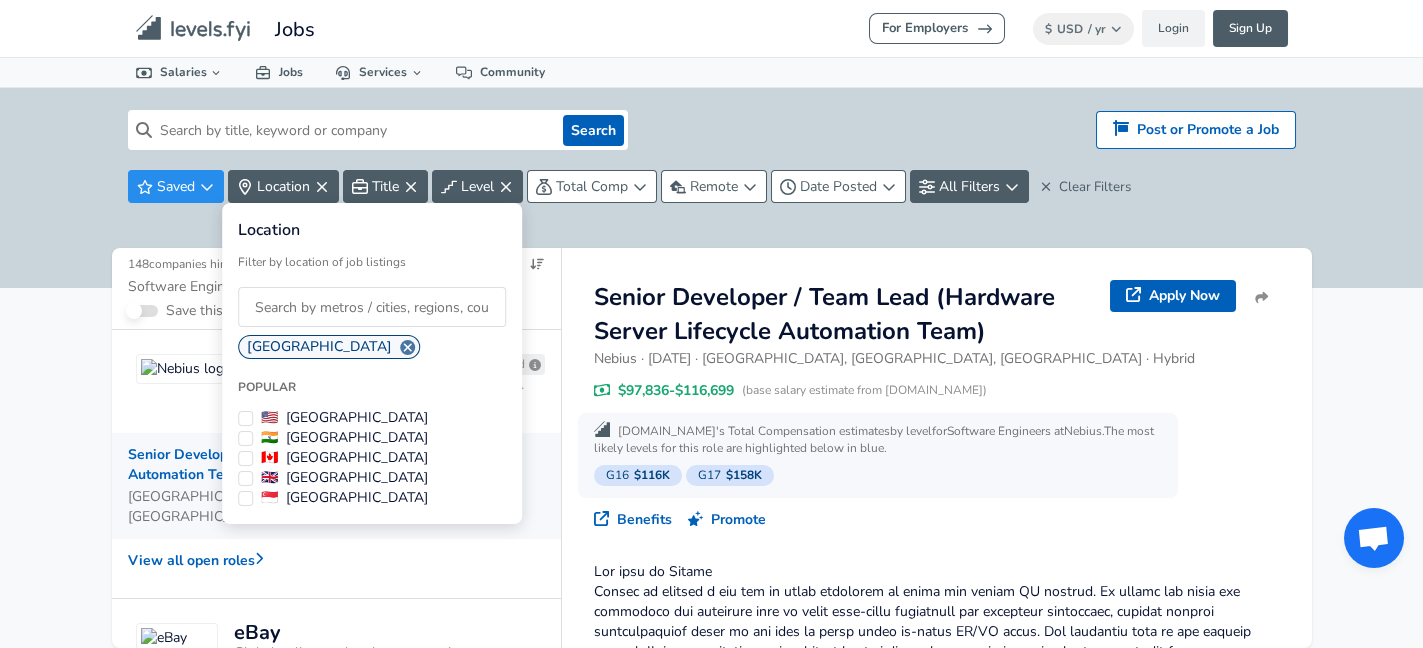 click at bounding box center (372, 307) 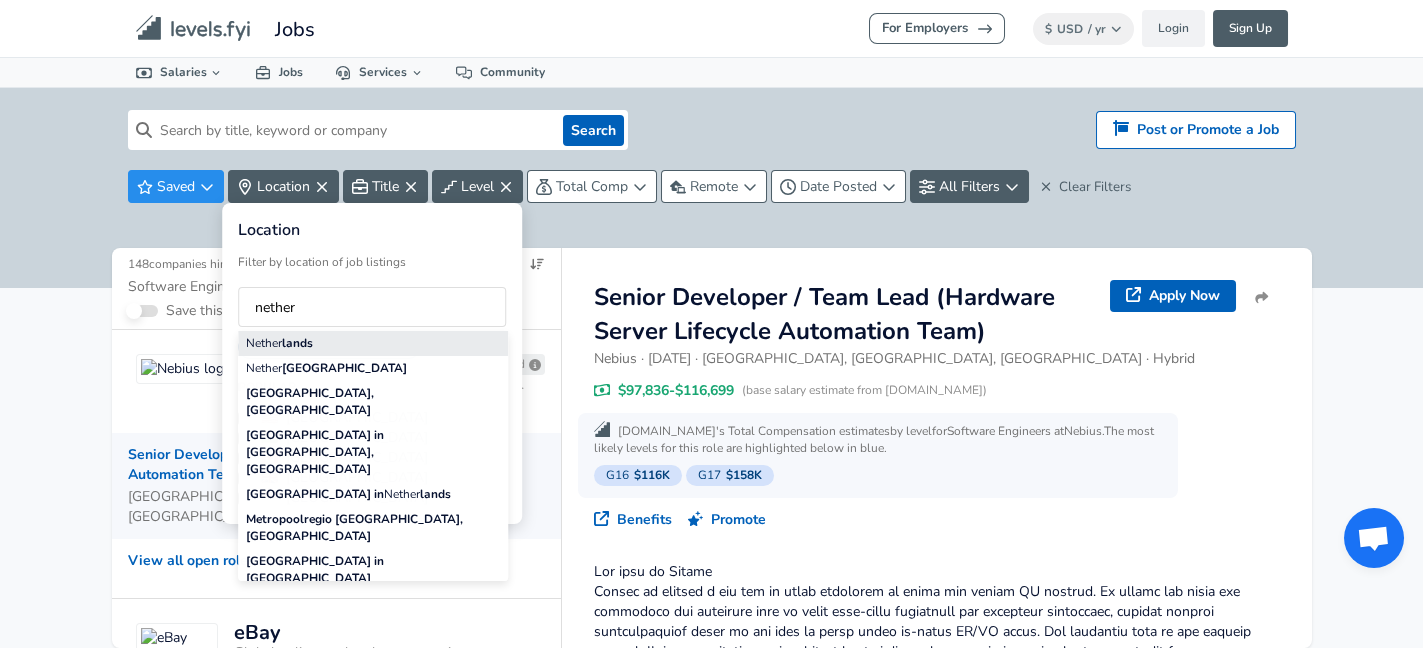 type on "nether" 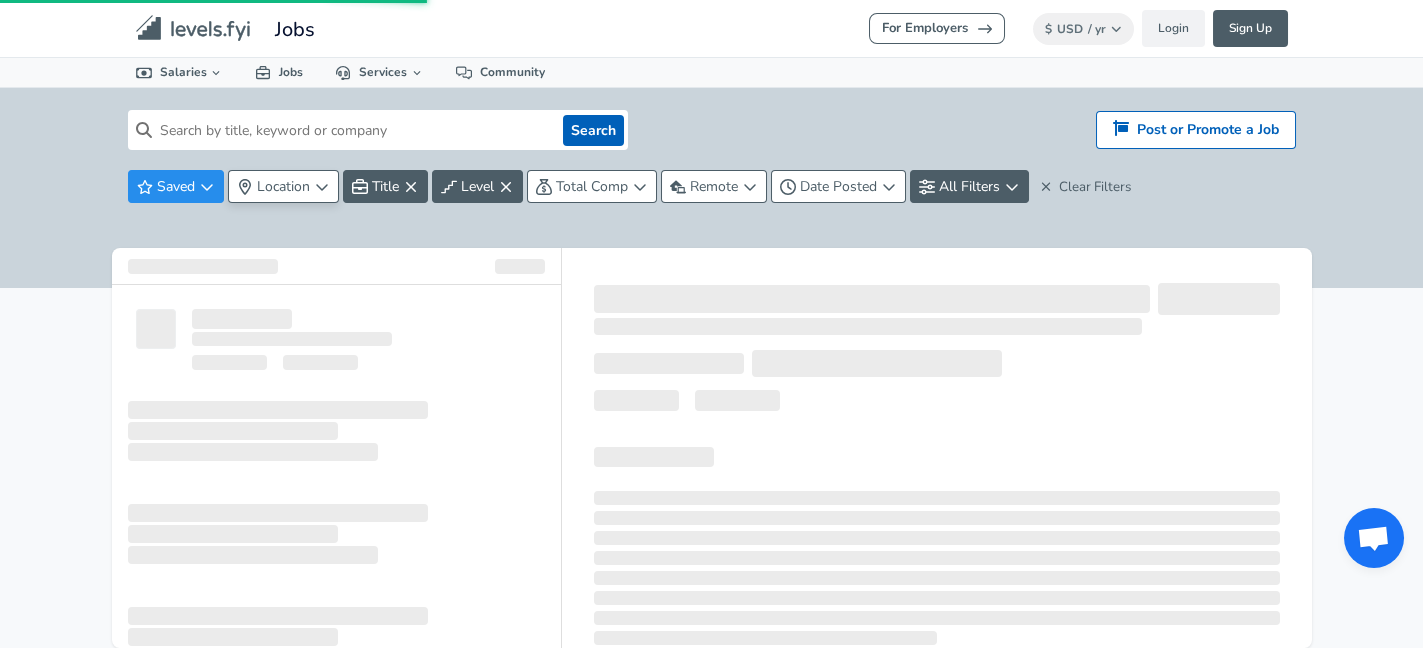 click on "For Employers $ USD / yr Change Login Sign Up All Data By Location By Company By Title Salary Calculator Chart Visualizations Verified Salaries Internships Negotiation Support Compare Benefits Who's Hiring 2024 Pay Report Top Paying Companies Integrate Blog Press Jobs Levels FYI Logo Salaries 📂   All Data 🌎   By Location 🏢   By Company 🖋    By Title 🏭️    By Industry 📍   Salary Heatmap 📈   Chart Visualizations 🔥   Real-time Percentiles 🎓   Internships ❣️   Compare Benefits 🎬   2024 Pay Report 🏆   Top Paying Companies 💸   Calculate Meeting Cost #️⃣   Salary Calculator Contribute Add Salary Add Company Benefits Add Level Mapping Jobs Services Candidate Services 💵  Negotiation Coaching 📄  Resume Review 🎁  Gift a Resume Review For Employers Interactive Offers Real-time Percentiles  🔥 Compensation Benchmarking For Academic Research Compensation Dataset Community Search Hiring?   Post or Promote   a job Post or Promote a Job Saved Location Title Level ‌" at bounding box center [711, 324] 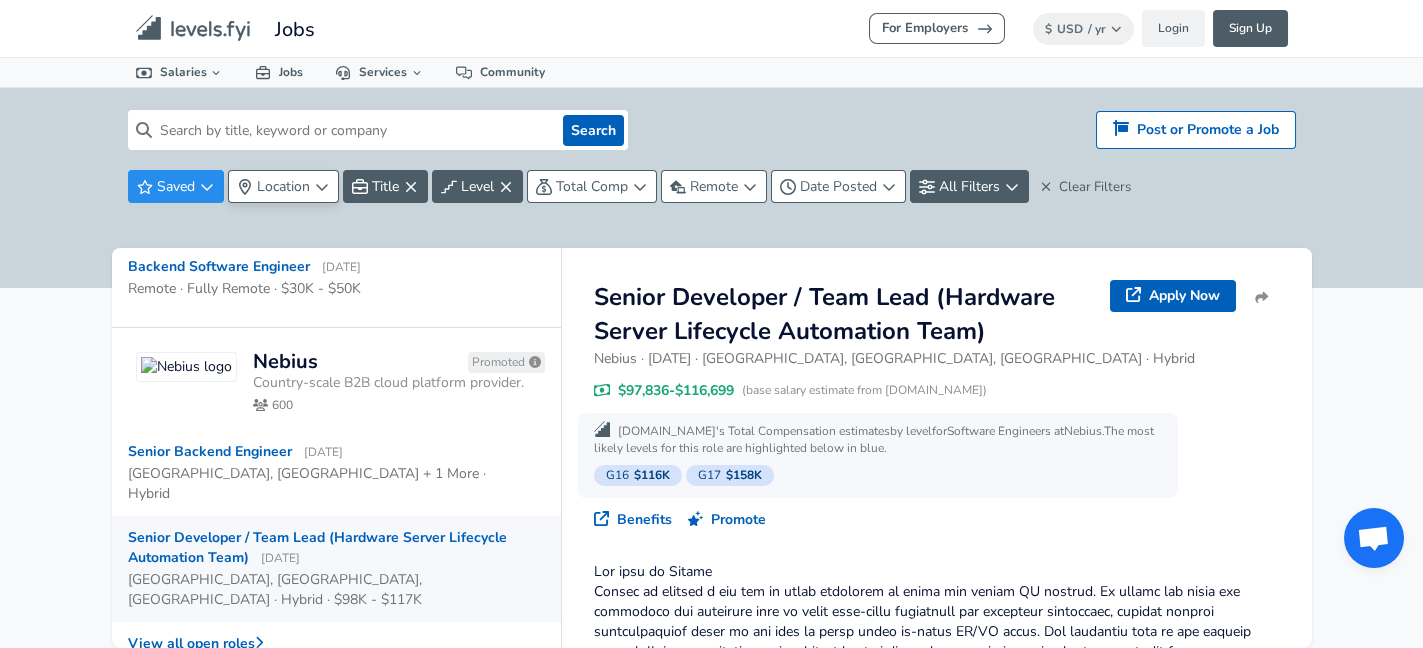 scroll, scrollTop: 208, scrollLeft: 0, axis: vertical 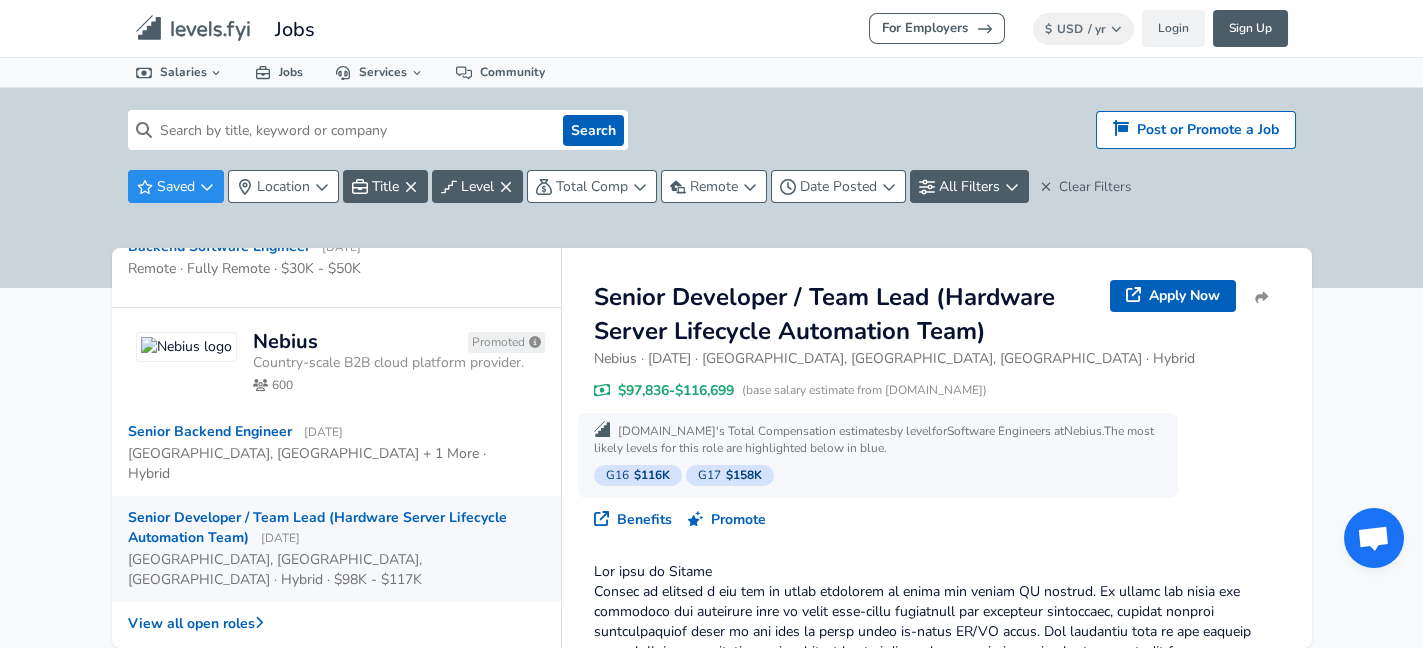 click at bounding box center (186, 347) 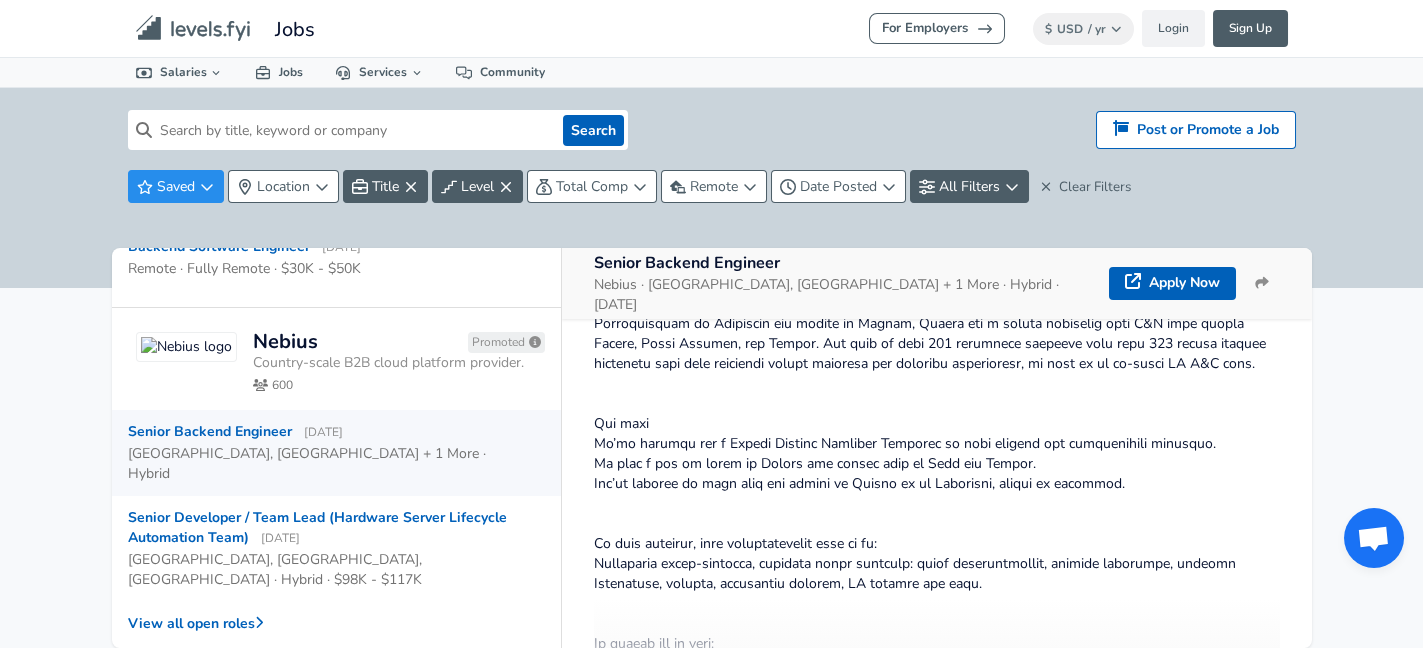 scroll, scrollTop: 683, scrollLeft: 0, axis: vertical 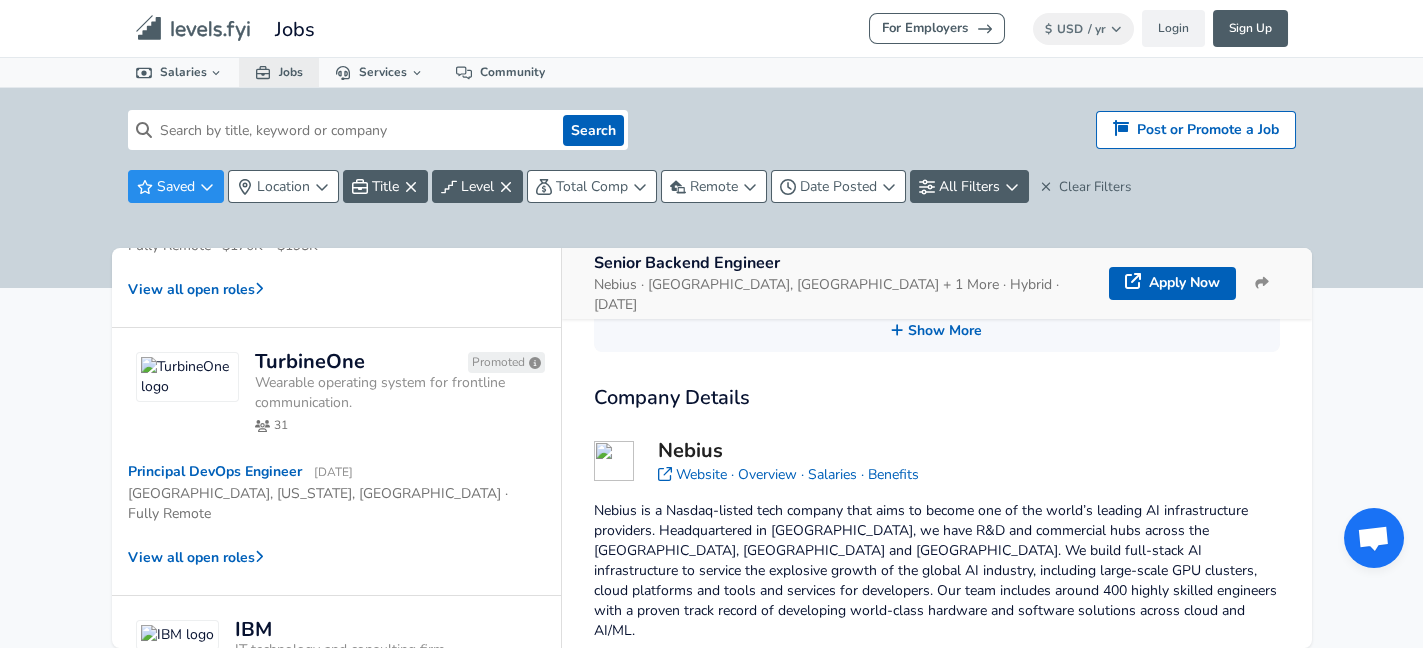 click on "Jobs" at bounding box center (279, 72) 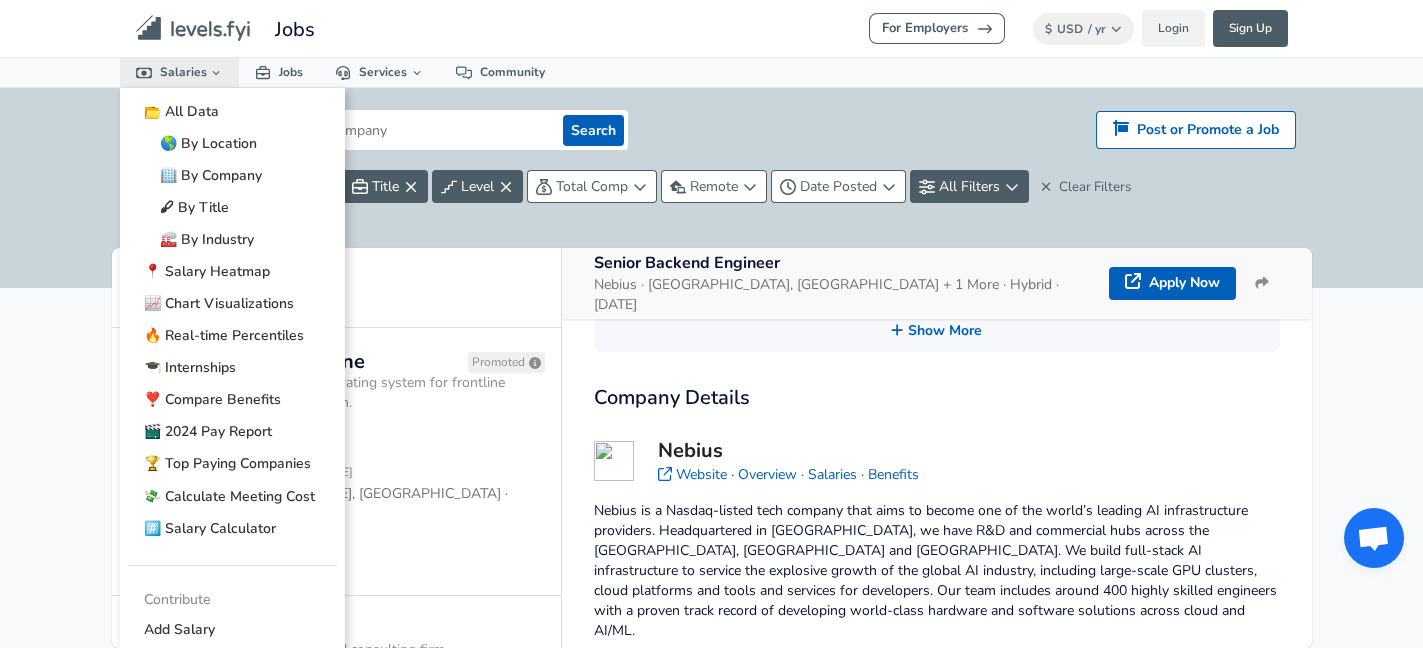 click on "Salaries" at bounding box center [180, 72] 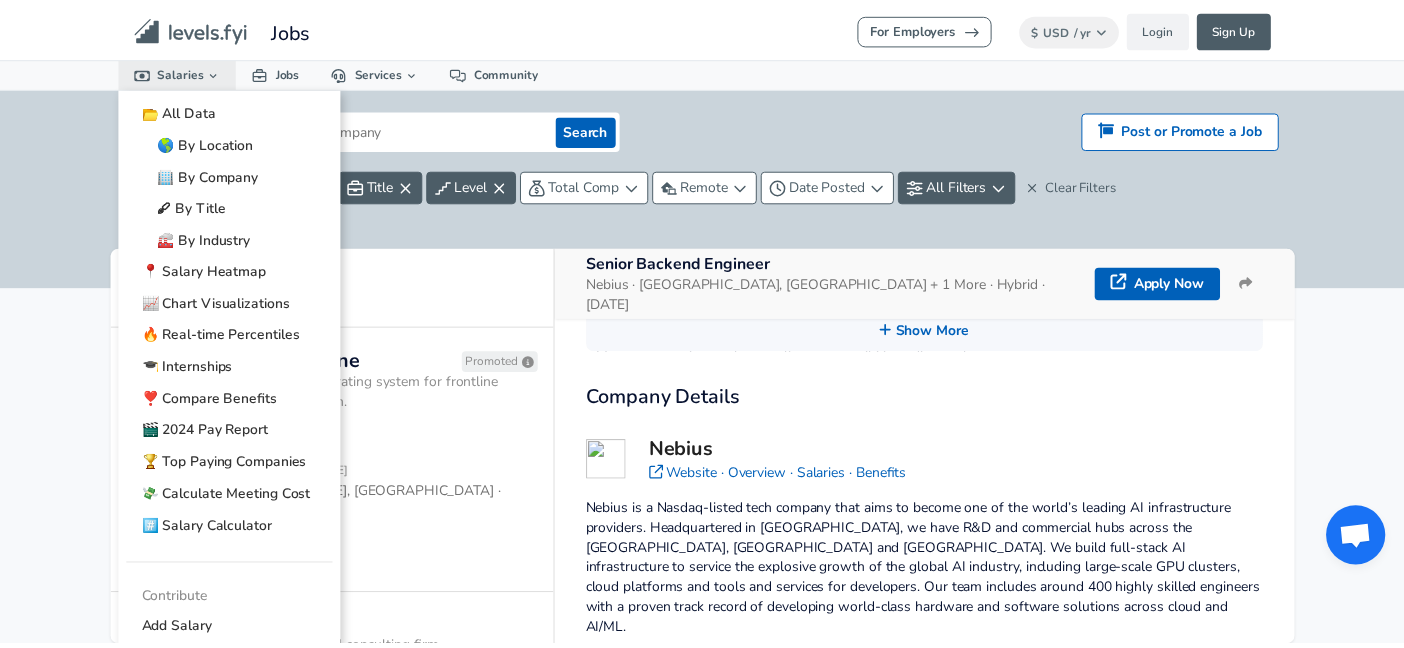 scroll, scrollTop: 0, scrollLeft: 0, axis: both 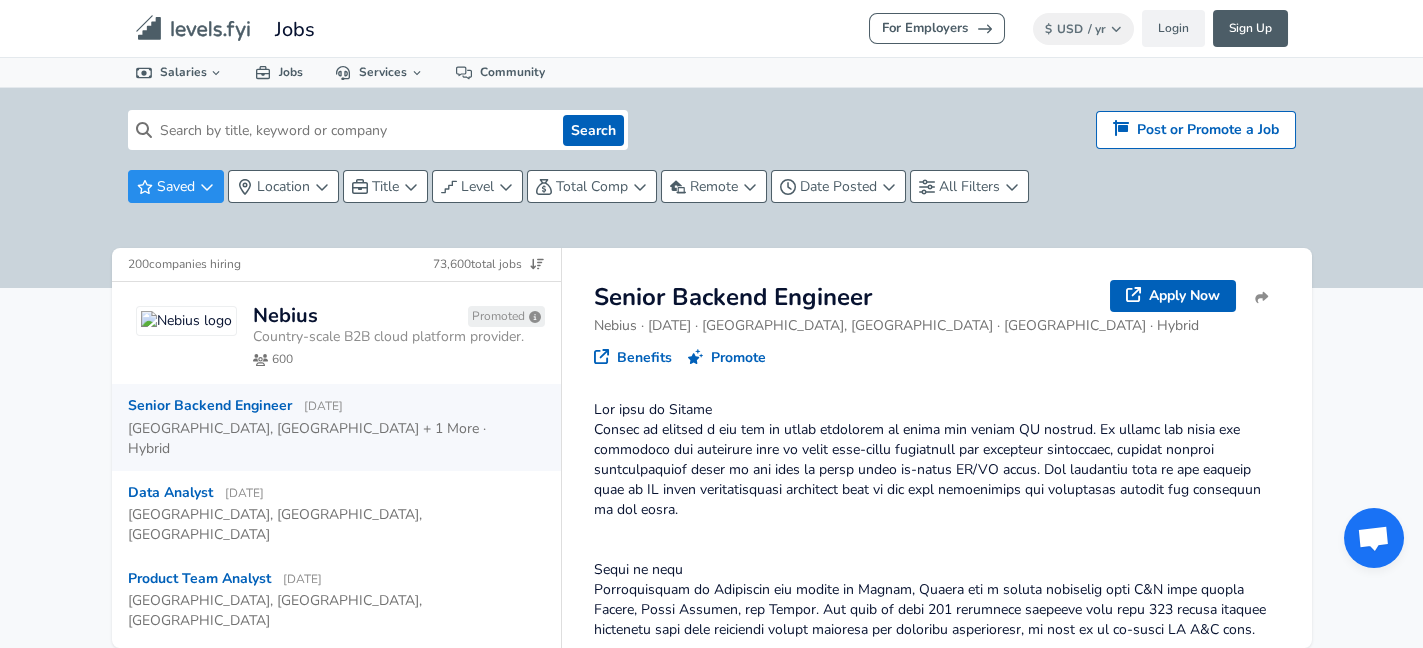 click on "For Employers $ USD / yr Change Login Sign Up All Data By Location By Company By Title Salary Calculator Chart Visualizations Verified Salaries Internships Negotiation Support Compare Benefits Who's Hiring 2024 Pay Report Top Paying Companies Integrate Blog Press Jobs Levels FYI Logo Salaries 📂   All Data 🌎   By Location 🏢   By Company 🖋    By Title 🏭️    By Industry 📍   Salary Heatmap 📈   Chart Visualizations 🔥   Real-time Percentiles 🎓   Internships ❣️   Compare Benefits 🎬   2024 Pay Report 🏆   Top Paying Companies 💸   Calculate Meeting Cost #️⃣   Salary Calculator Contribute Add Salary Add Company Benefits Add Level Mapping Jobs Services Candidate Services 💵  Negotiation Coaching 📄  Resume Review 🎁  Gift a Resume Review For Employers Interactive Offers Real-time Percentiles  🔥 Compensation Benchmarking For Academic Research Compensation Dataset Community Search Hiring?   Post or Promote   a job Post or Promote a Job Saved Location Title Level 200" at bounding box center (711, 324) 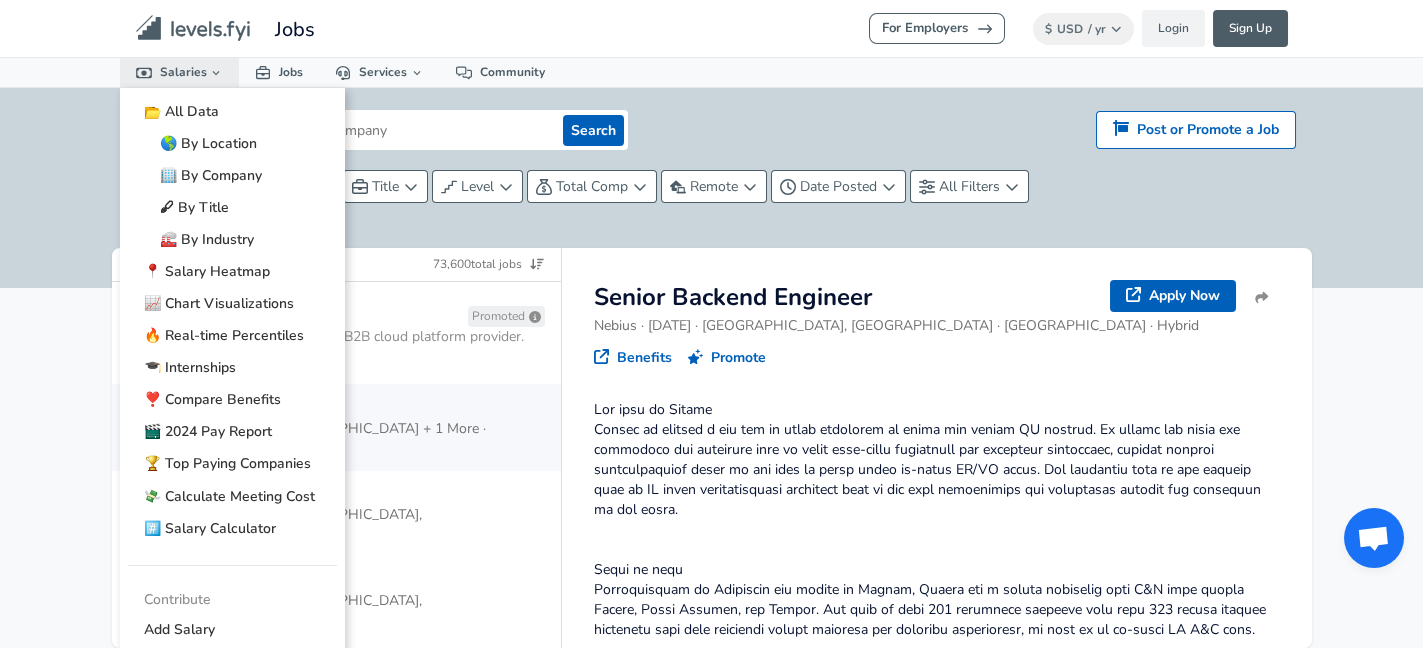 click on "Salaries" at bounding box center (180, 72) 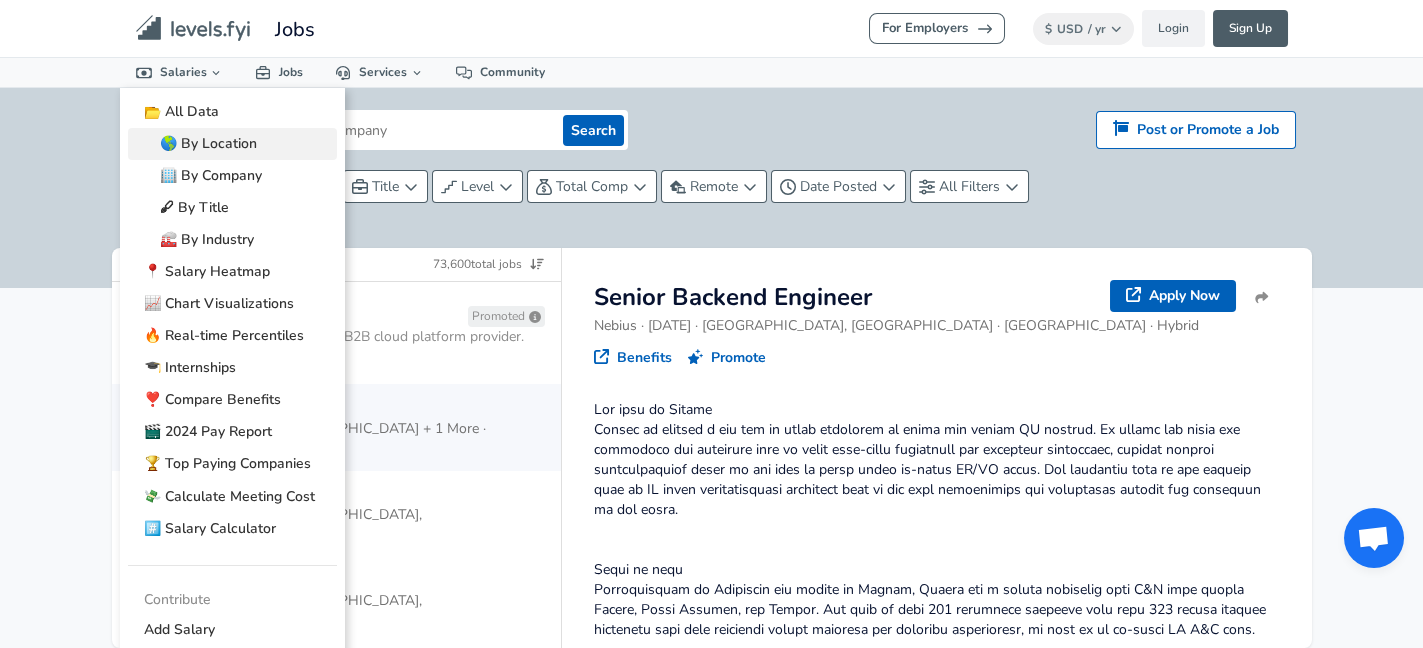 click on "🌎   By Location" at bounding box center (232, 144) 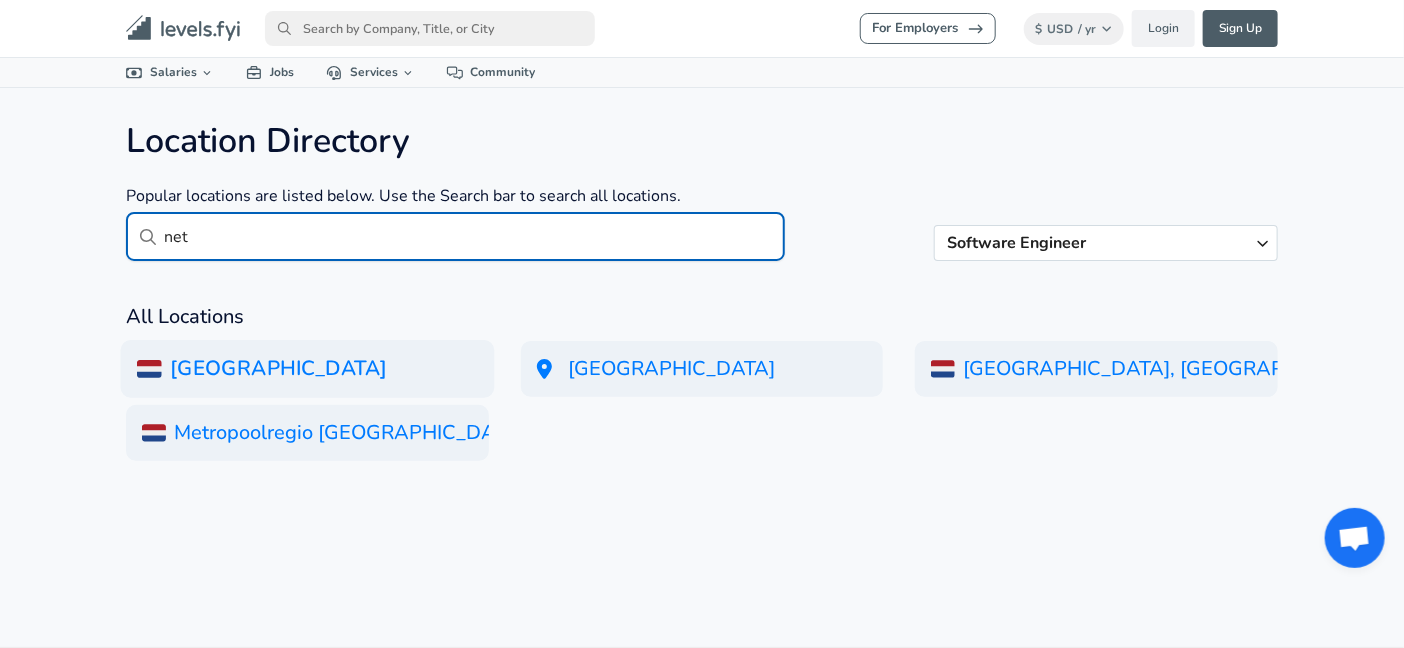 type on "net" 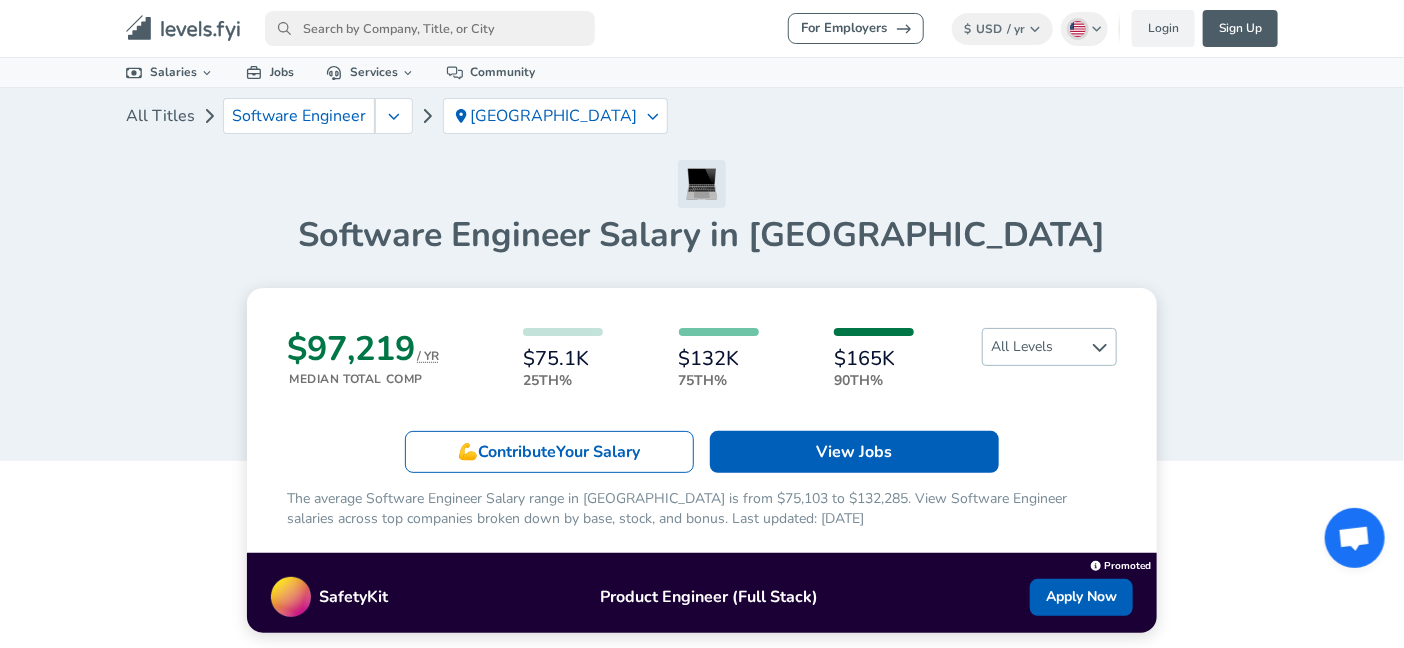 click on "All Levels" at bounding box center [1049, 347] 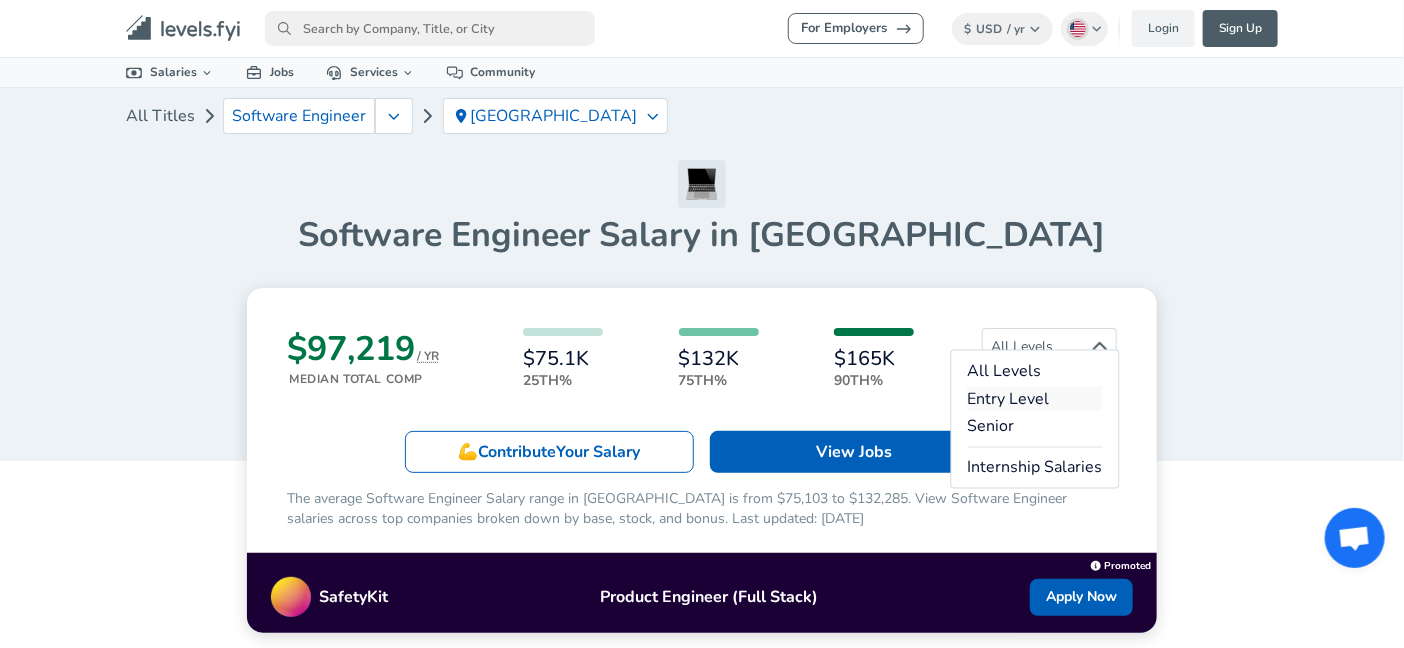 click on "Entry Level" at bounding box center (1035, 399) 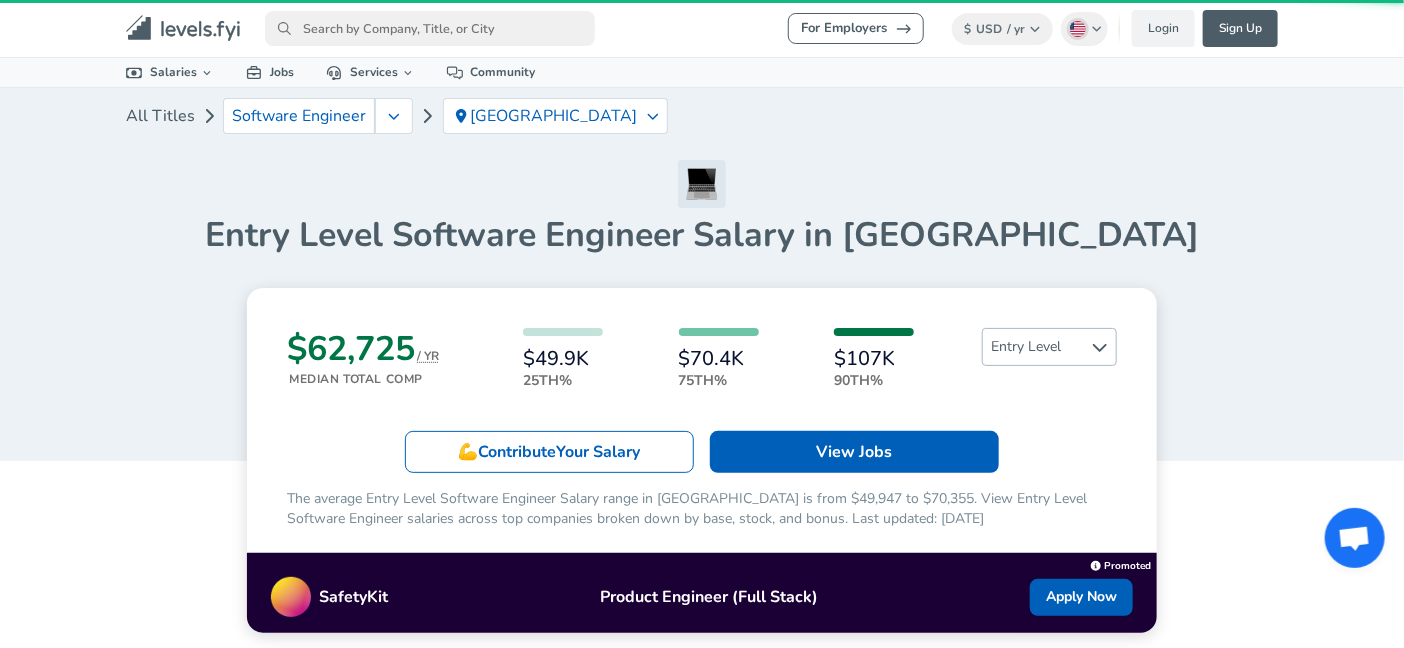 click on "Entry Level" at bounding box center [1049, 347] 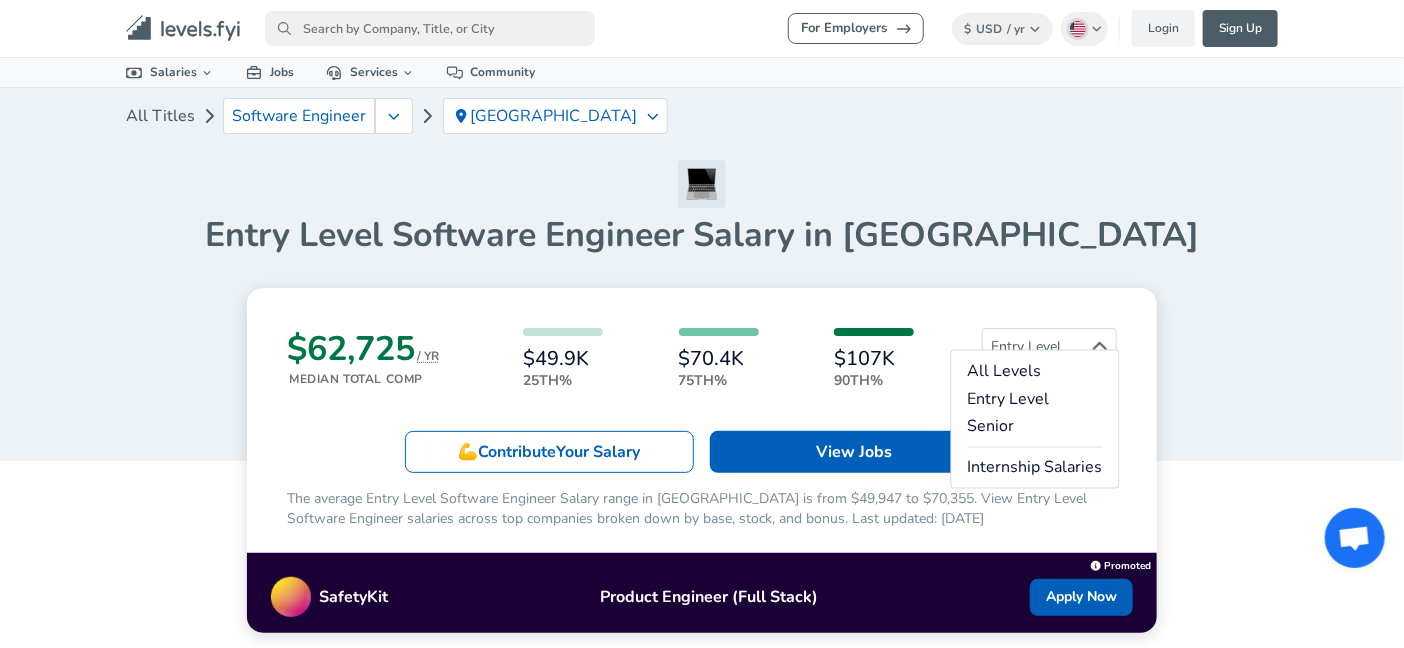 click on "90th%" at bounding box center [874, 380] 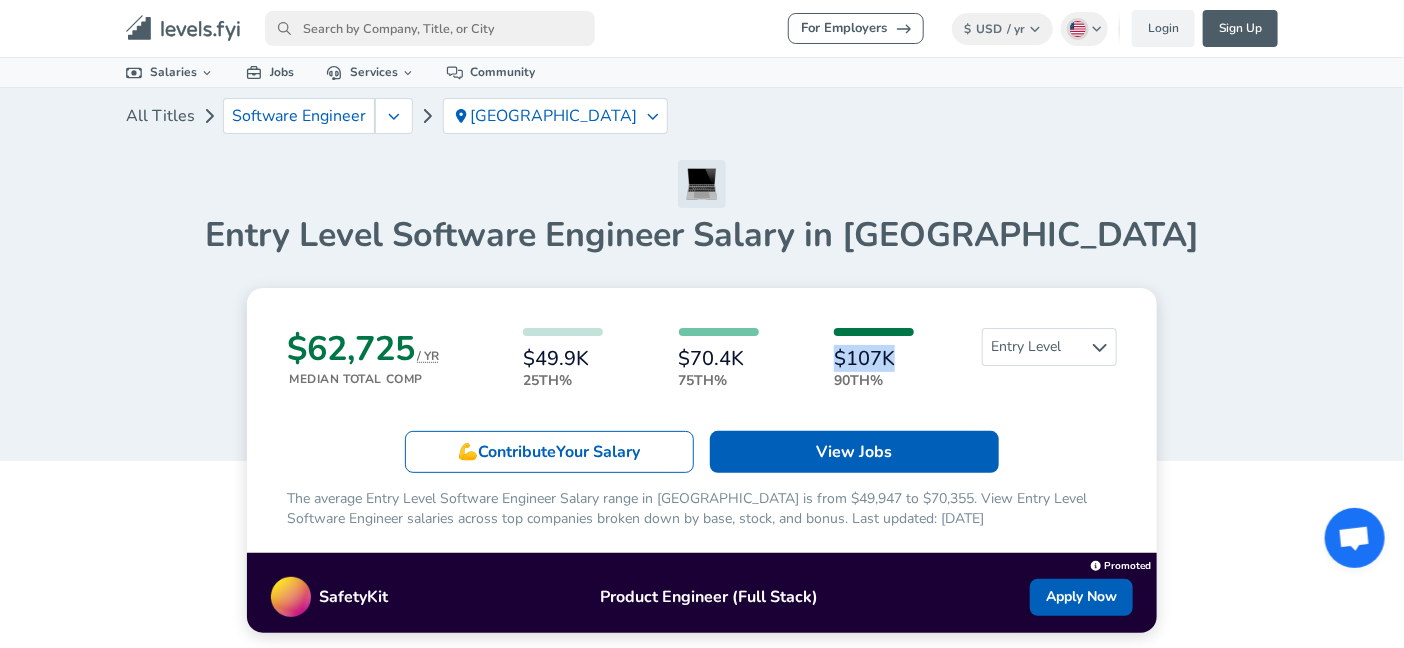drag, startPoint x: 829, startPoint y: 343, endPoint x: 900, endPoint y: 334, distance: 71.568146 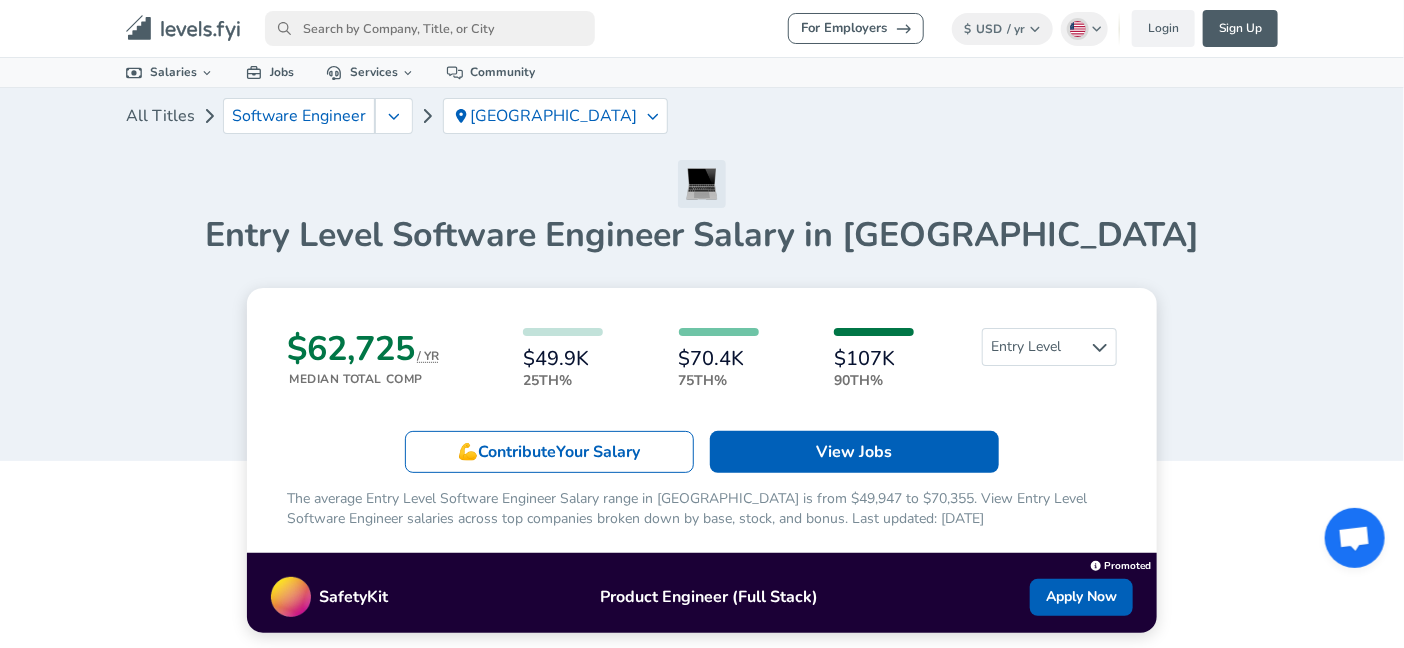 click on "$62,725 / YR Median Total Comp $49.9K 25th% $70.4K 75th% $107K 90th% Entry Level   💪  Contribute Your Salary View Jobs The average Entry Level Software Engineer  Salary range in [GEOGRAPHIC_DATA] is from $49,947 to $70,355. View Entry Level Software Engineer salaries across top companies broken down by base, stock, and bonus.   Last updated:   [DATE] SafetyKit Product Engineer (Full Stack) Apply Now Product Engineer Apply   Promoted" at bounding box center [702, 460] 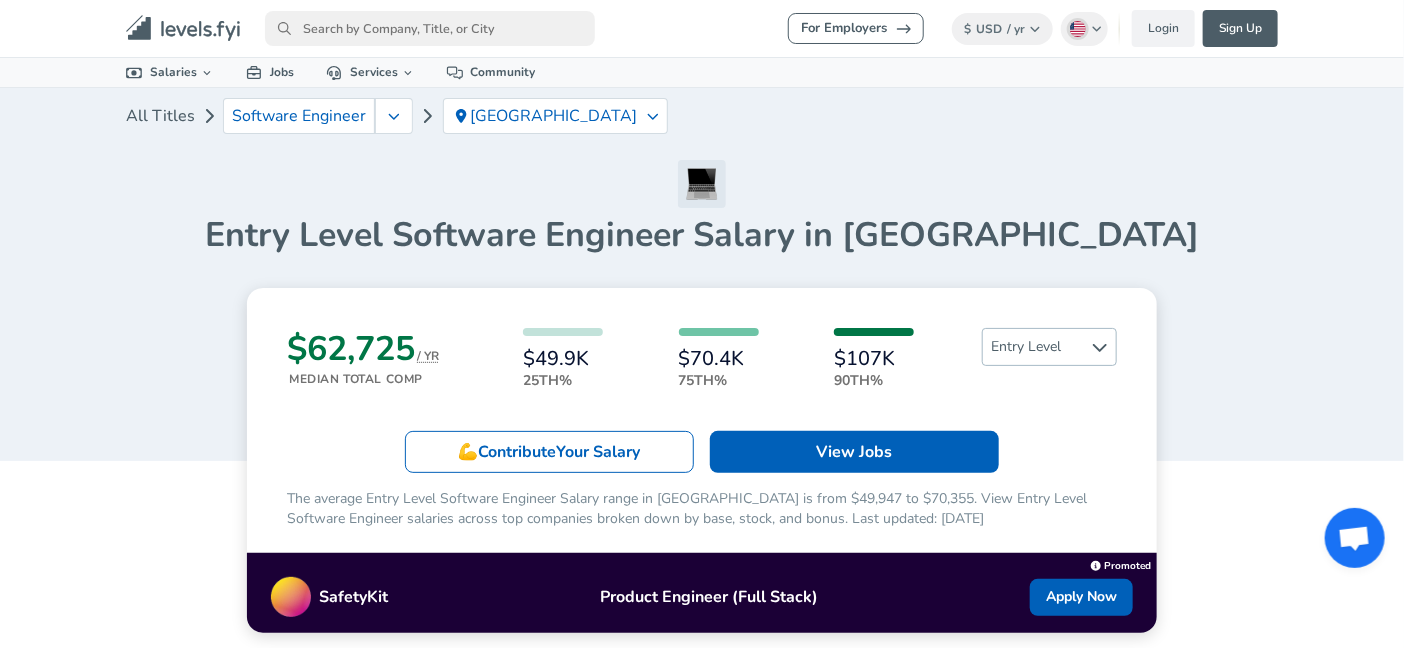 click on "Entry Level" at bounding box center [1049, 347] 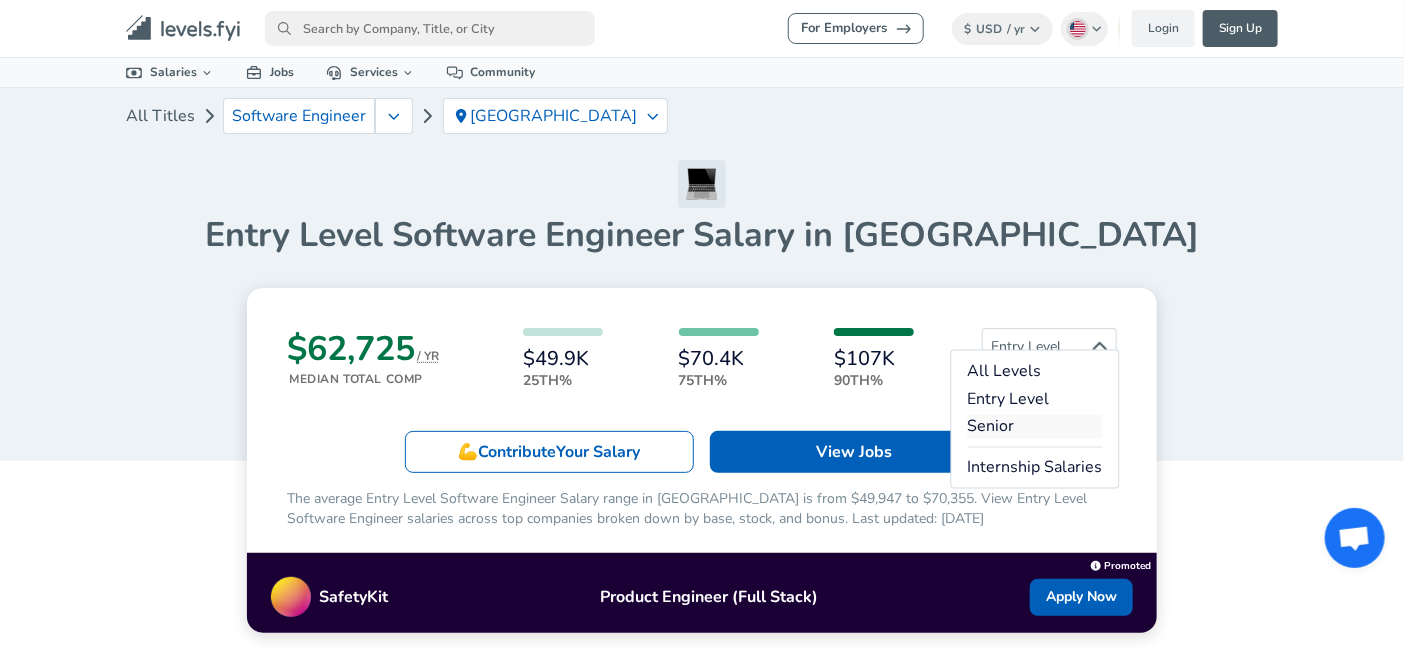 click on "Senior" at bounding box center [1035, 427] 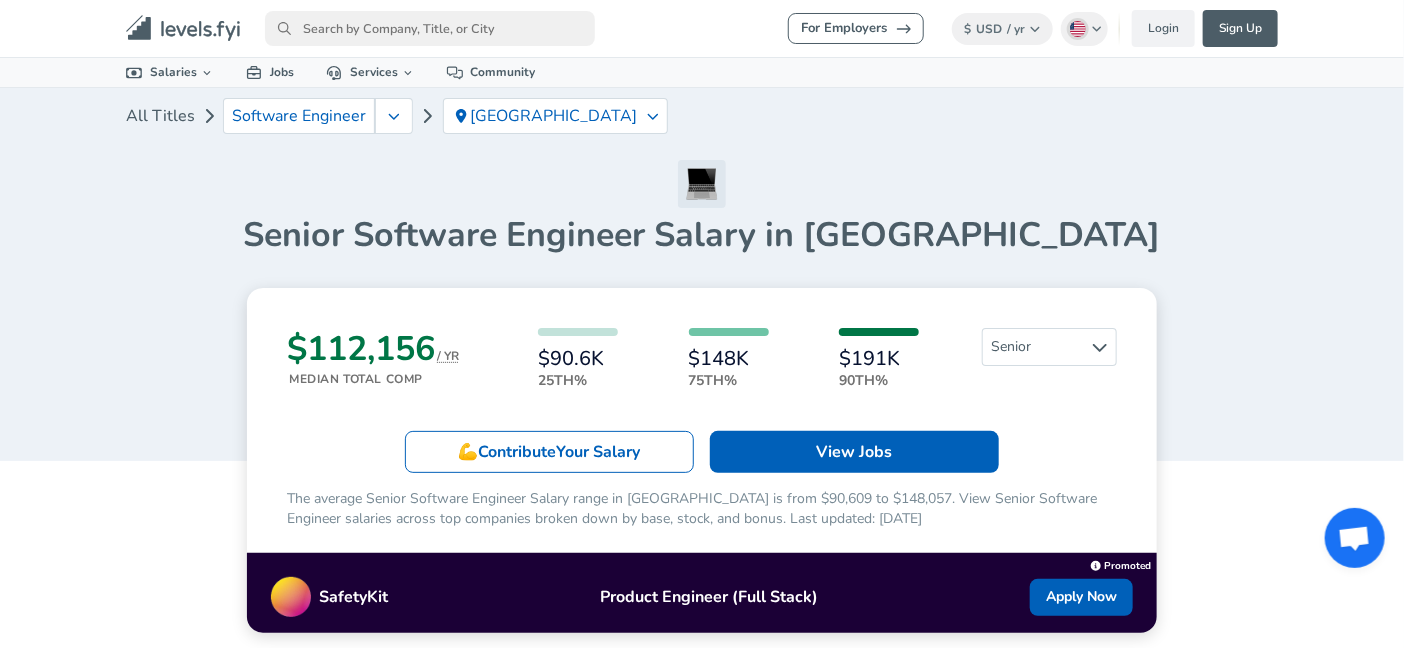 click on "$112,156 / YR Median Total Comp $90.6K 25th% $148K 75th% $191K 90th% Senior   💪  Contribute Your Salary View Jobs The average Senior Software Engineer  Salary range in [GEOGRAPHIC_DATA] is from $90,609 to $148,057. View Senior Software Engineer salaries across top companies broken down by base, stock, and bonus.   Last updated:   [DATE] SafetyKit Product Engineer (Full Stack) Apply Now Product Engineer Apply   Promoted" at bounding box center [702, 460] 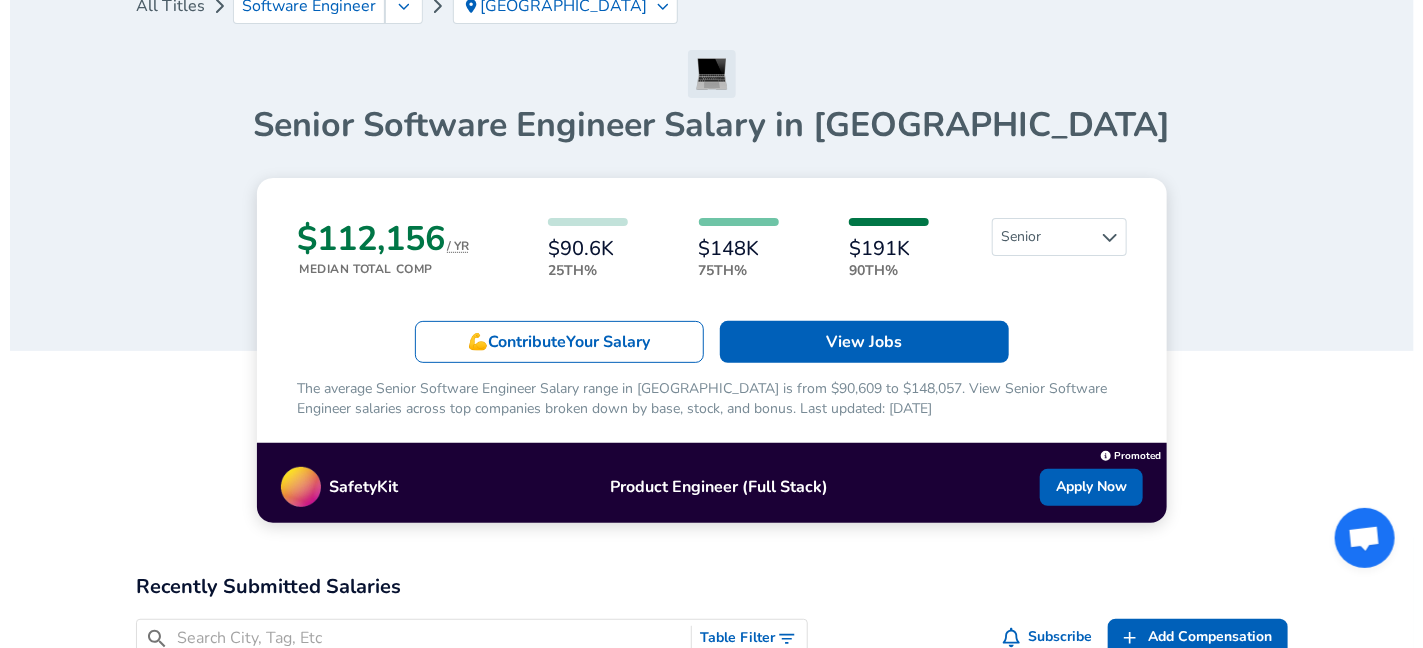 scroll, scrollTop: 0, scrollLeft: 0, axis: both 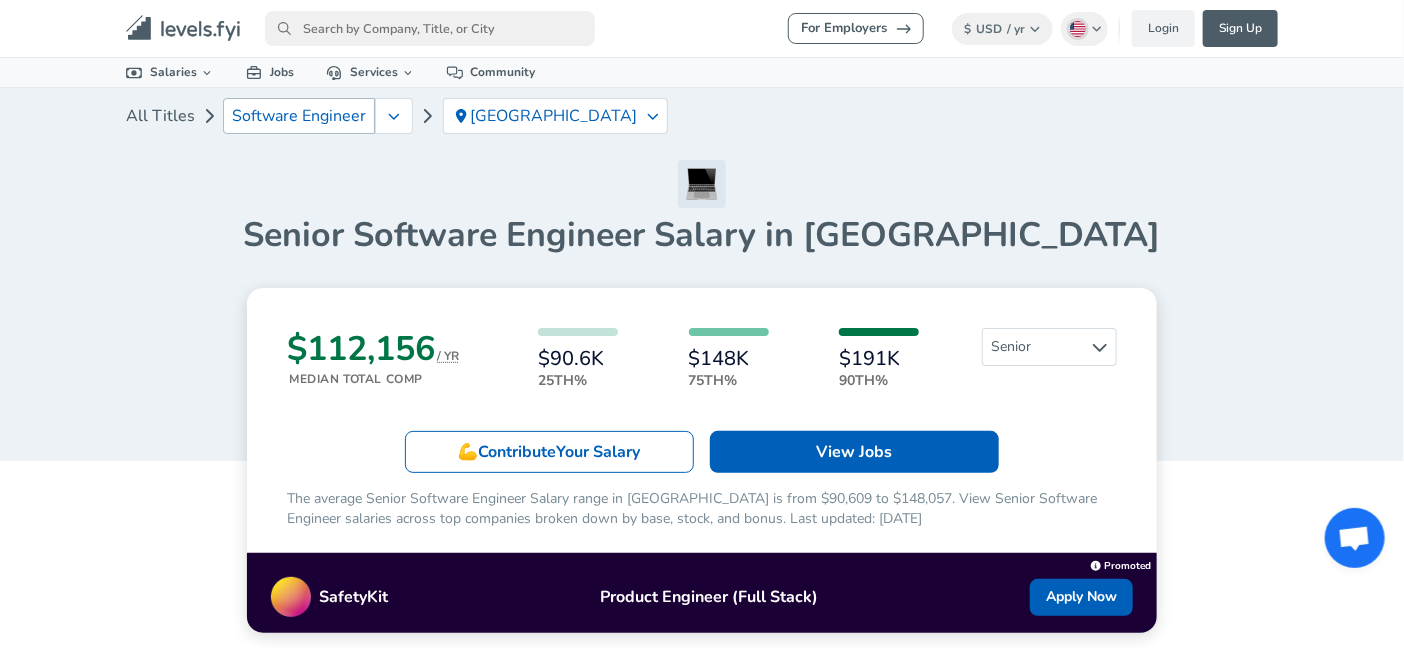 click on "Software Engineer" at bounding box center (299, 116) 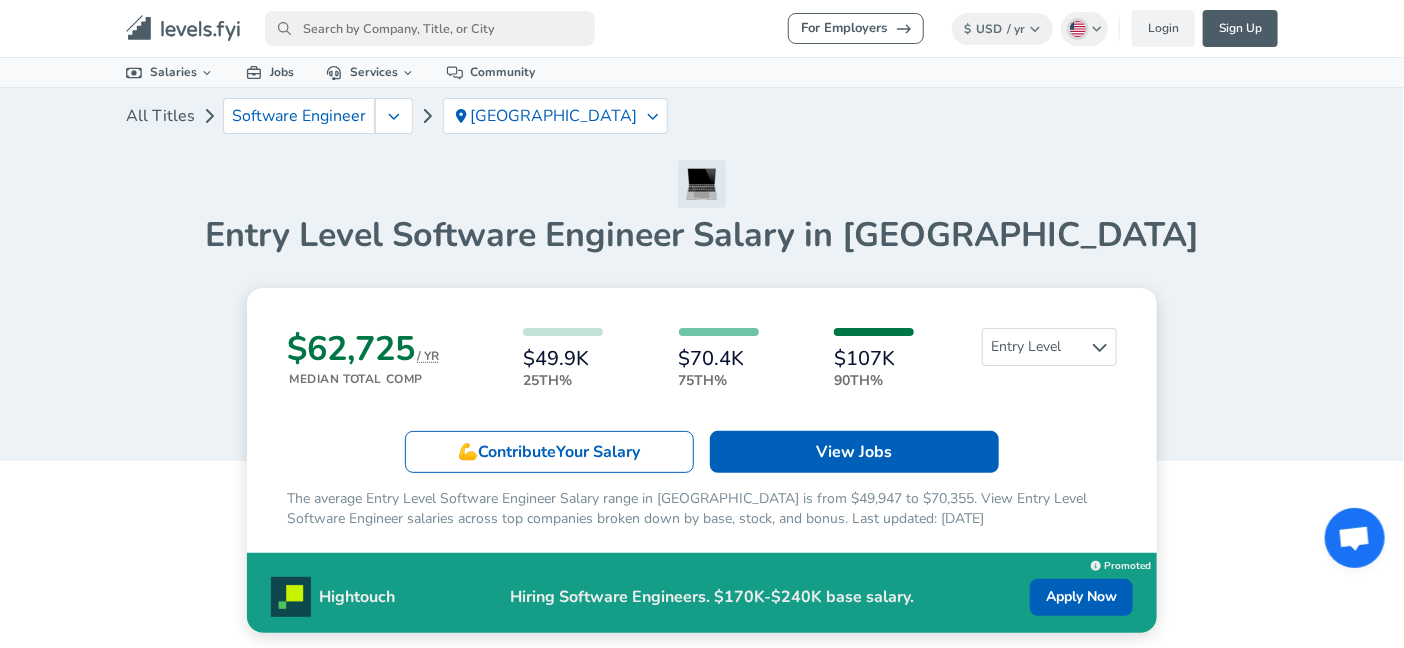 click on "All Titles Software Engineer [GEOGRAPHIC_DATA]" at bounding box center (702, 124) 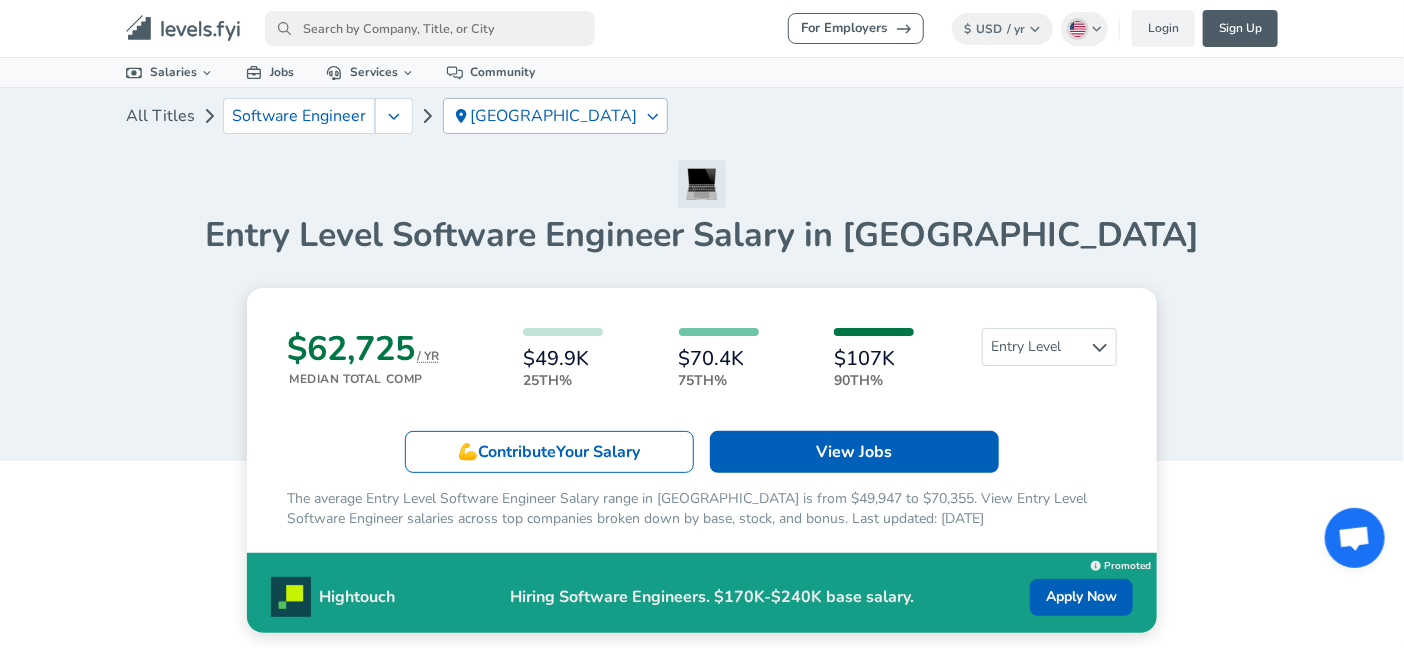 click 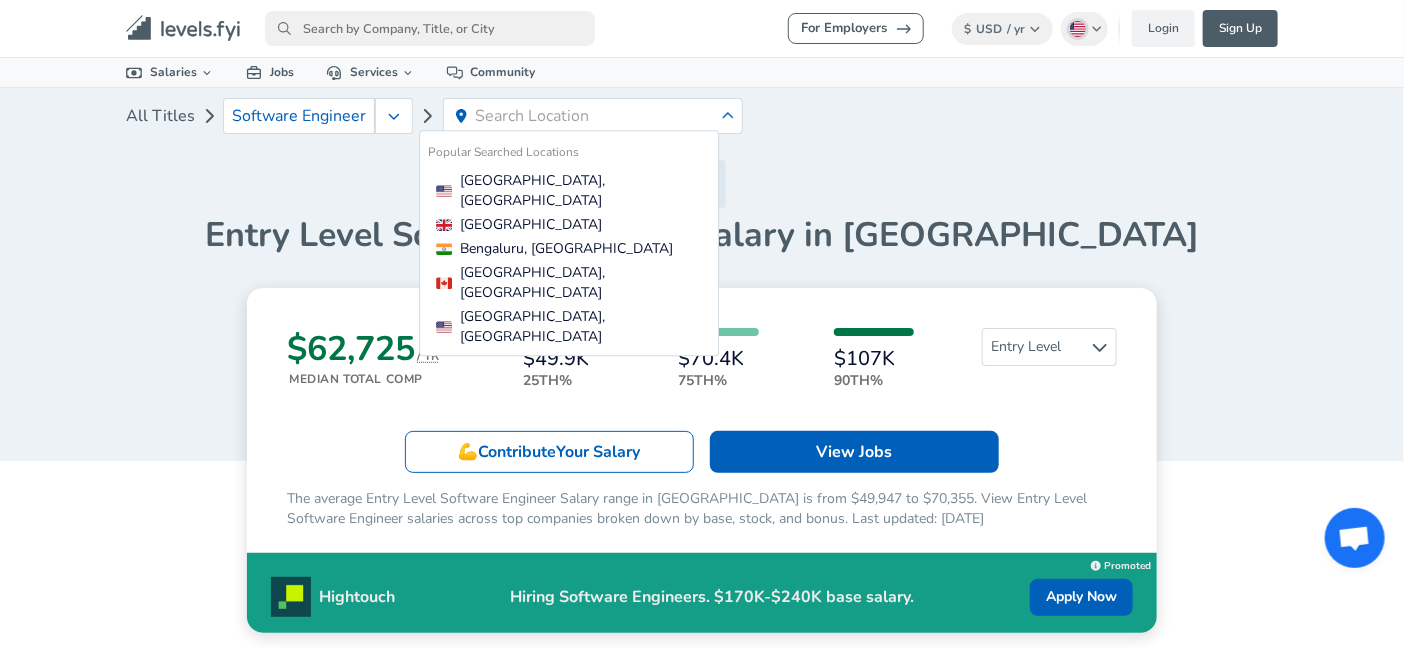 click on "All Titles Software Engineer" at bounding box center [702, 124] 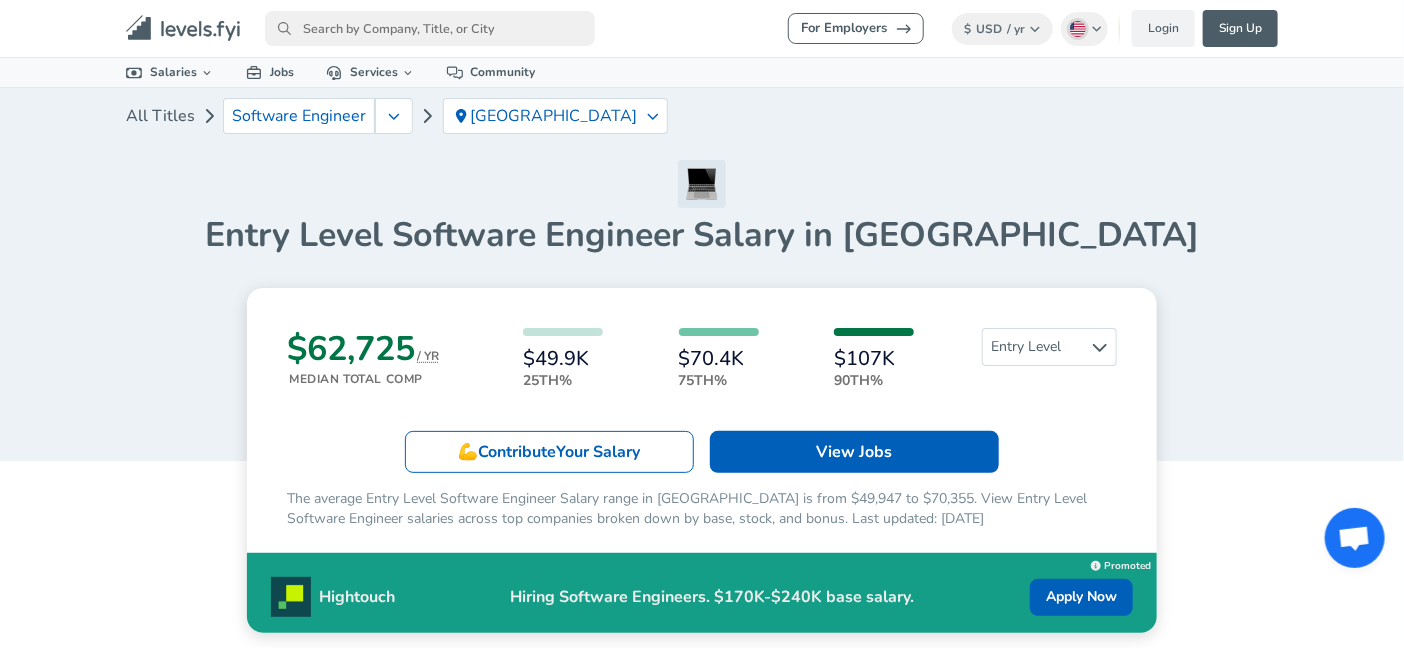 click on "All Titles Software Engineer [GEOGRAPHIC_DATA]" at bounding box center (702, 124) 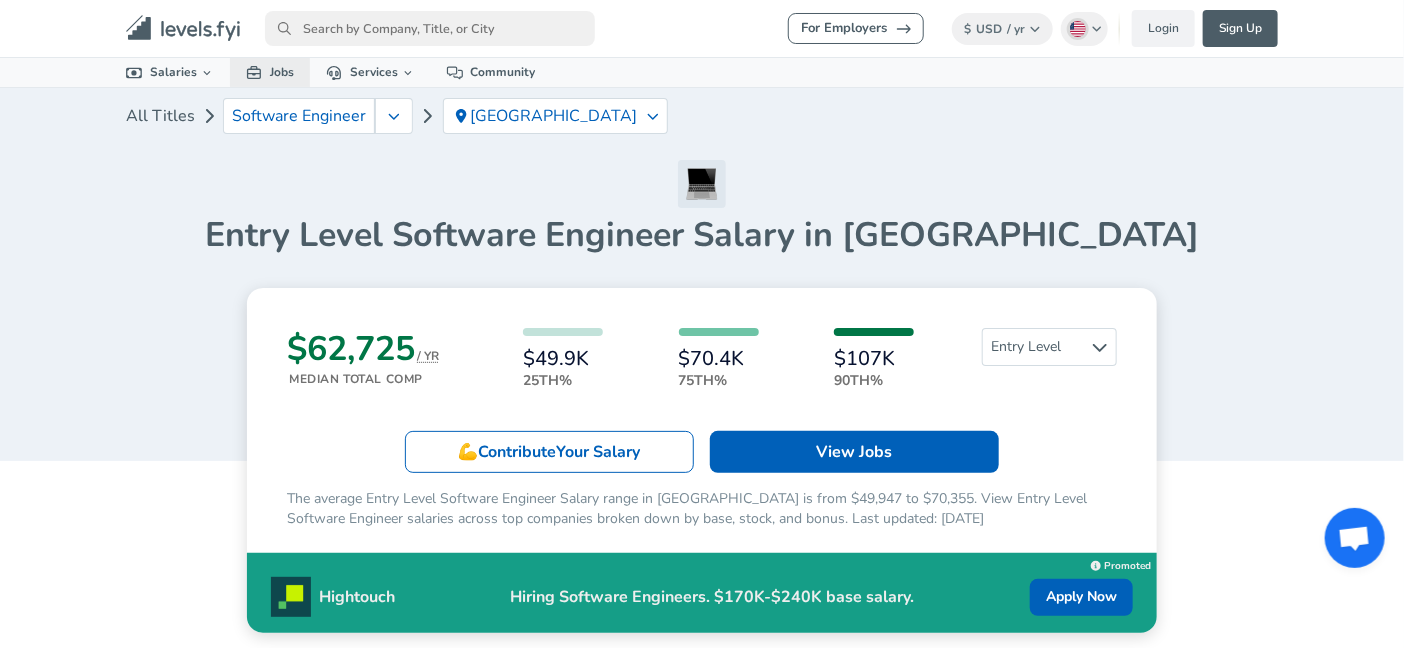 click on "Jobs" at bounding box center (270, 72) 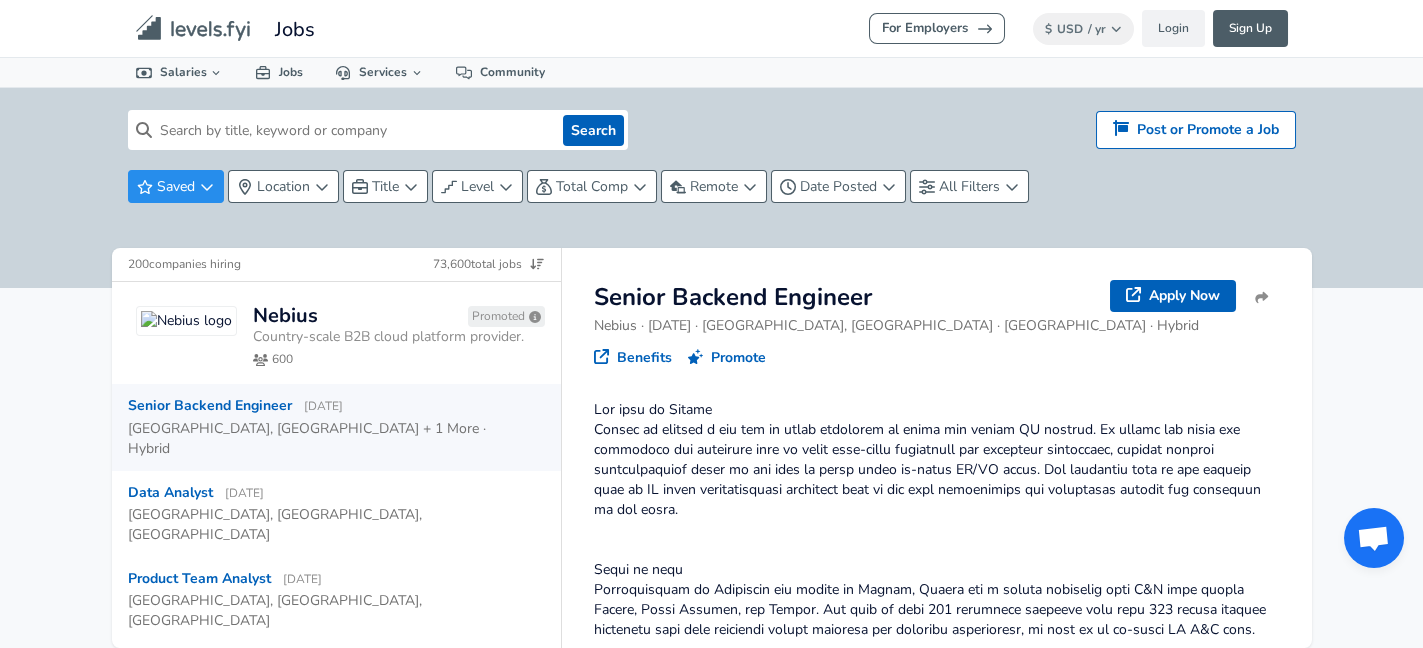 click on "Search Hiring?   Post or Promote   a job Post or Promote a Job" at bounding box center (712, 130) 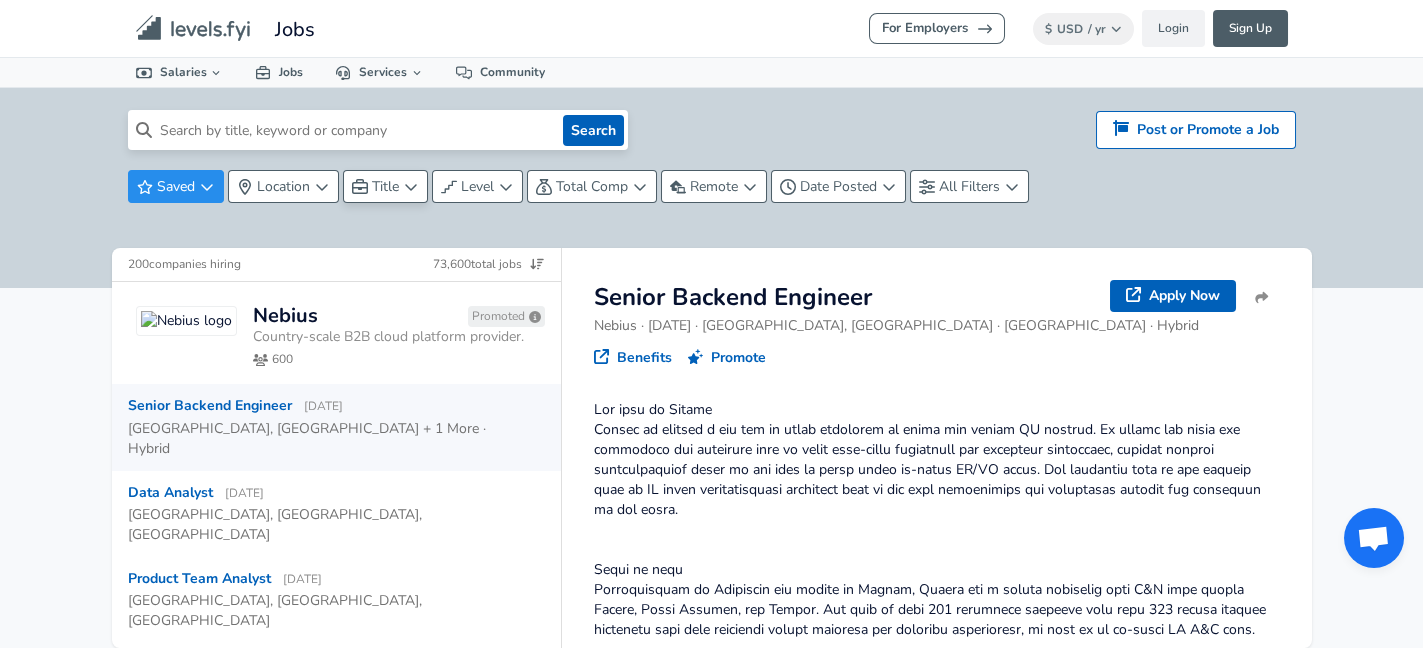 click on "Title" at bounding box center [385, 186] 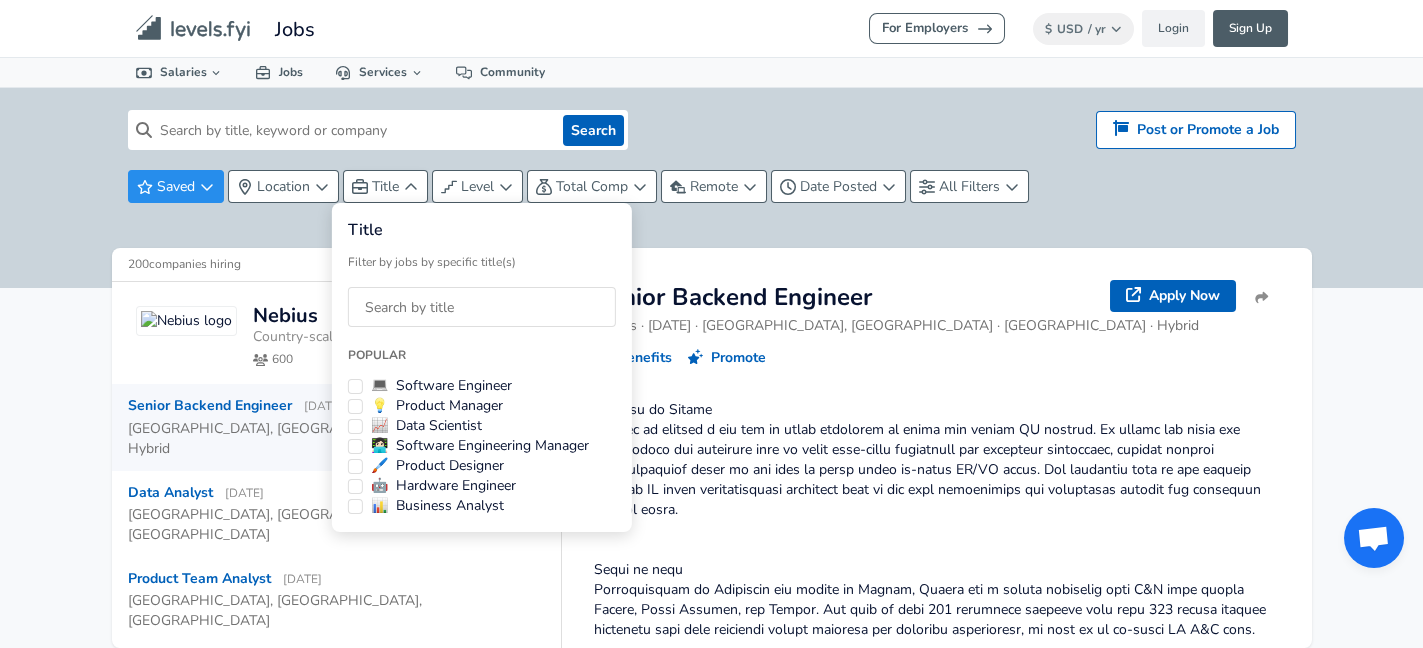 click on "For Employers $ USD / yr Change Login Sign Up All Data By Location By Company By Title Salary Calculator Chart Visualizations Verified Salaries Internships Negotiation Support Compare Benefits Who's Hiring 2024 Pay Report Top Paying Companies Integrate Blog Press Jobs Levels FYI Logo Salaries 📂   All Data 🌎   By Location 🏢   By Company 🖋    By Title 🏭️    By Industry 📍   Salary Heatmap 📈   Chart Visualizations 🔥   Real-time Percentiles 🎓   Internships ❣️   Compare Benefits 🎬   2024 Pay Report 🏆   Top Paying Companies 💸   Calculate Meeting Cost #️⃣   Salary Calculator Contribute Add Salary Add Company Benefits Add Level Mapping Jobs Services Candidate Services 💵  Negotiation Coaching 📄  Resume Review 🎁  Gift a Resume Review For Employers Interactive Offers Real-time Percentiles  🔥 Compensation Benchmarking For Academic Research Compensation Dataset Community Search Hiring?   Post or Promote   a job Post or Promote a Job Saved Location Title Level 200" at bounding box center (711, 324) 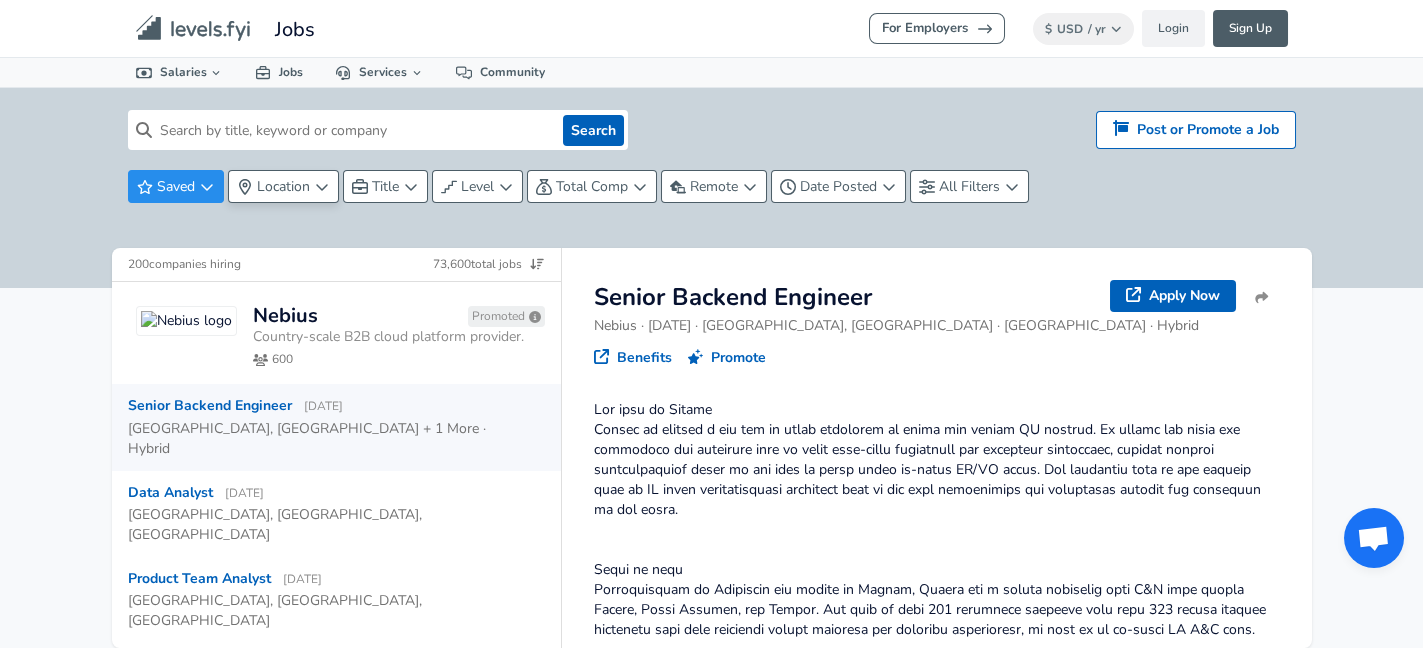 click on "Location" at bounding box center (283, 186) 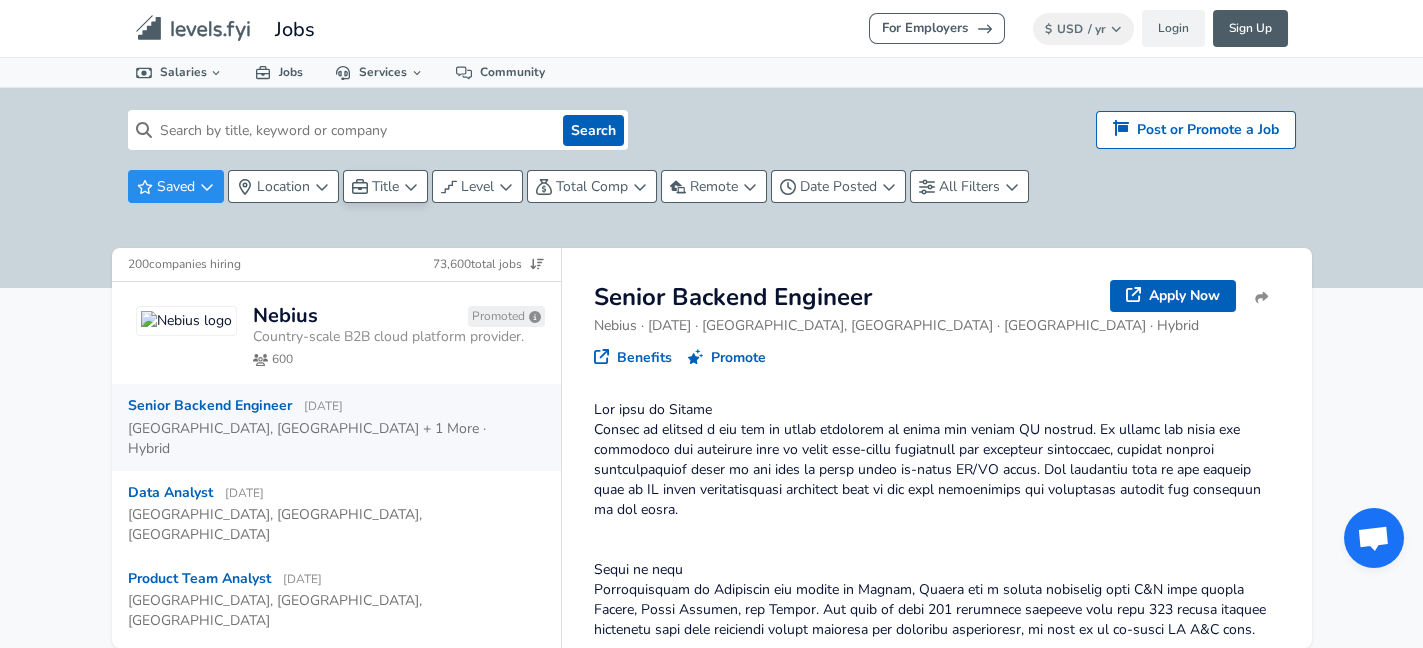 click on "Search Hiring?   Post or Promote   a job Post or Promote a Job Saved Location Title Level Total Comp Remote Date Posted All Filters" at bounding box center (711, 188) 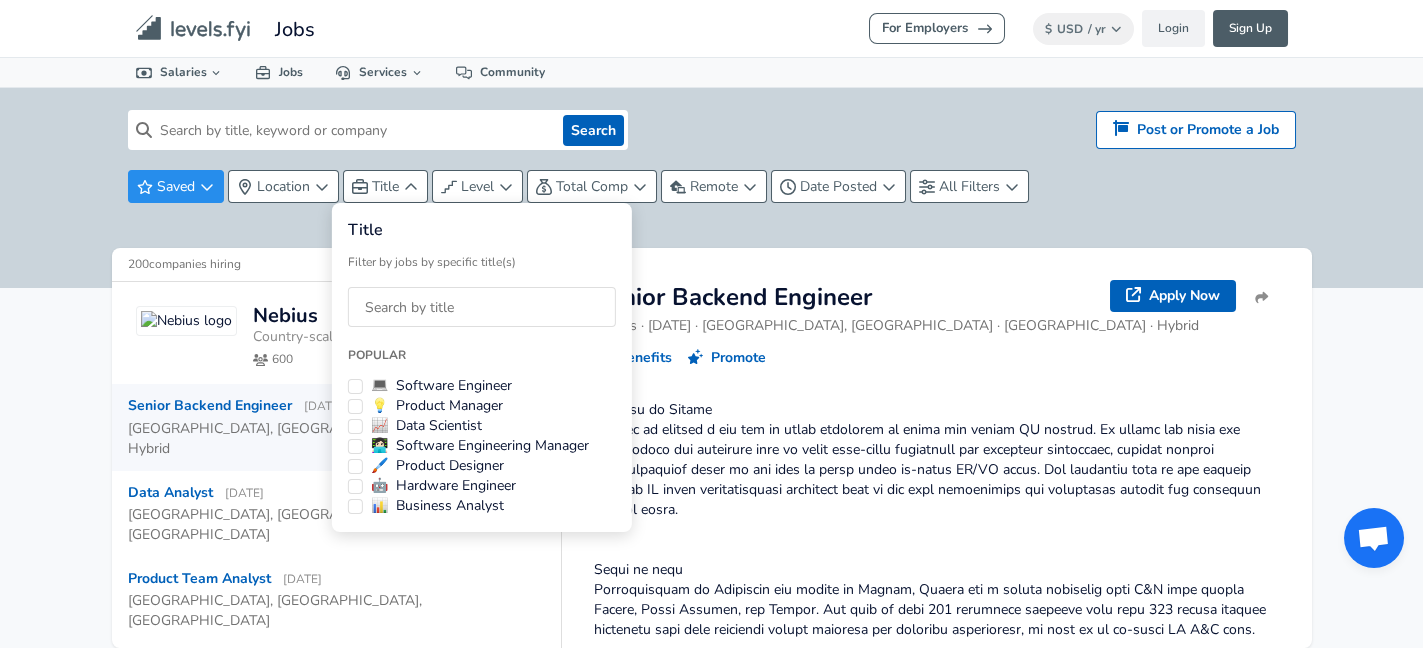 click on "💡 Product Manager" at bounding box center [482, 406] 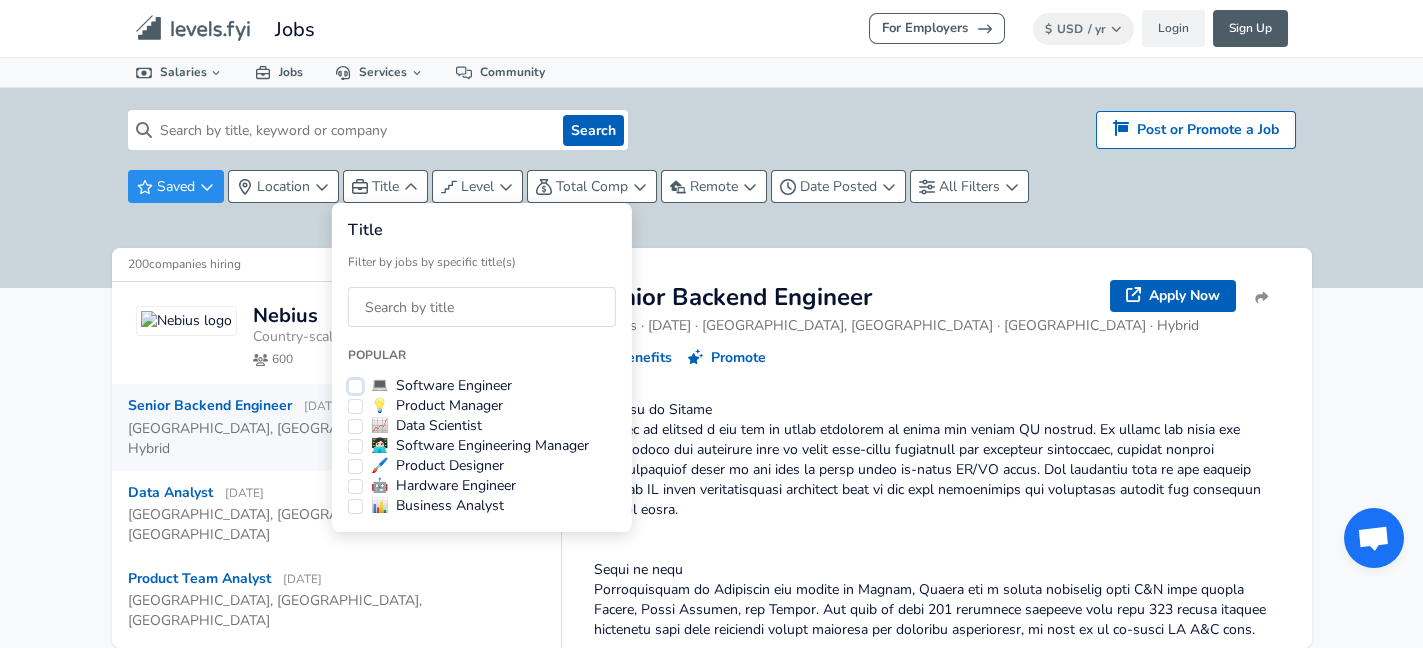 click on "💻 Software Engineer" at bounding box center [355, 386] 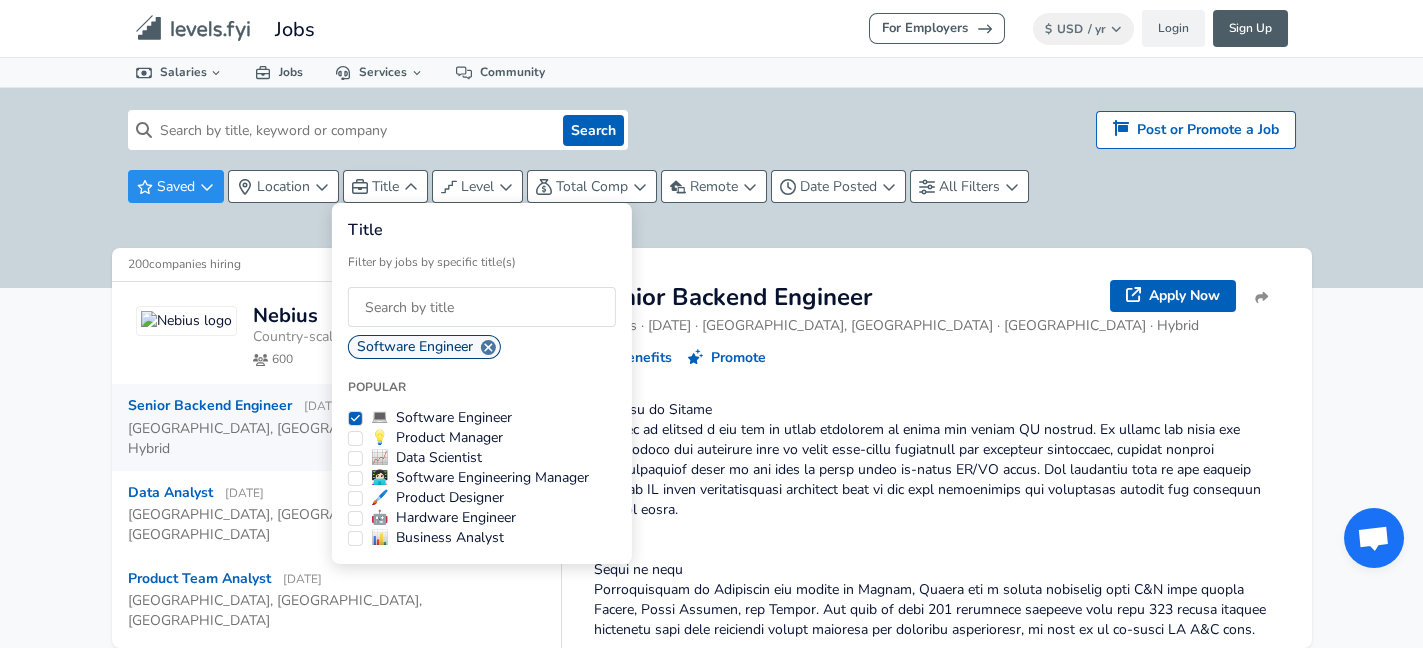 click on "For Employers $ USD / yr Change Login Sign Up All Data By Location By Company By Title Salary Calculator Chart Visualizations Verified Salaries Internships Negotiation Support Compare Benefits Who's Hiring 2024 Pay Report Top Paying Companies Integrate Blog Press Jobs Levels FYI Logo Salaries 📂   All Data 🌎   By Location 🏢   By Company 🖋    By Title 🏭️    By Industry 📍   Salary Heatmap 📈   Chart Visualizations 🔥   Real-time Percentiles 🎓   Internships ❣️   Compare Benefits 🎬   2024 Pay Report 🏆   Top Paying Companies 💸   Calculate Meeting Cost #️⃣   Salary Calculator Contribute Add Salary Add Company Benefits Add Level Mapping Jobs Services Candidate Services 💵  Negotiation Coaching 📄  Resume Review 🎁  Gift a Resume Review For Employers Interactive Offers Real-time Percentiles  🔥 Compensation Benchmarking For Academic Research Compensation Dataset Community Search Hiring?   Post or Promote   a job Post or Promote a Job Saved Location Title Level 200" at bounding box center [711, 324] 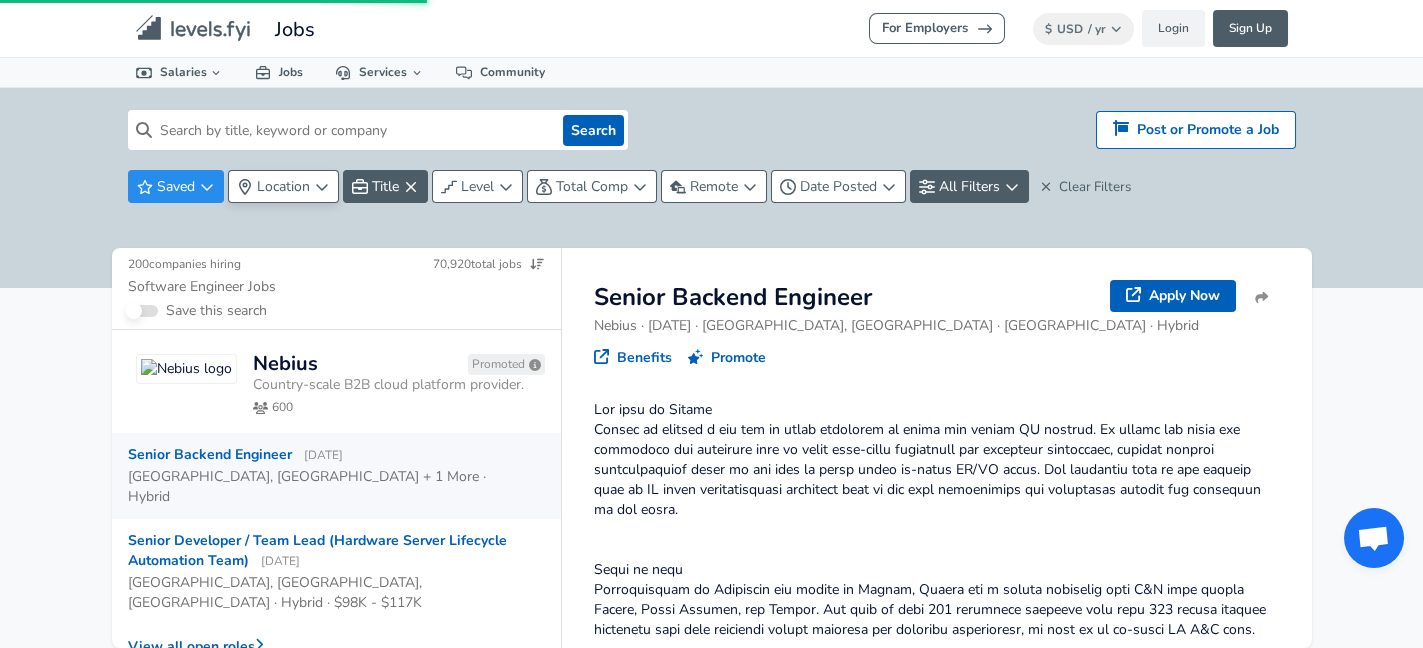 click on "Location" at bounding box center (283, 186) 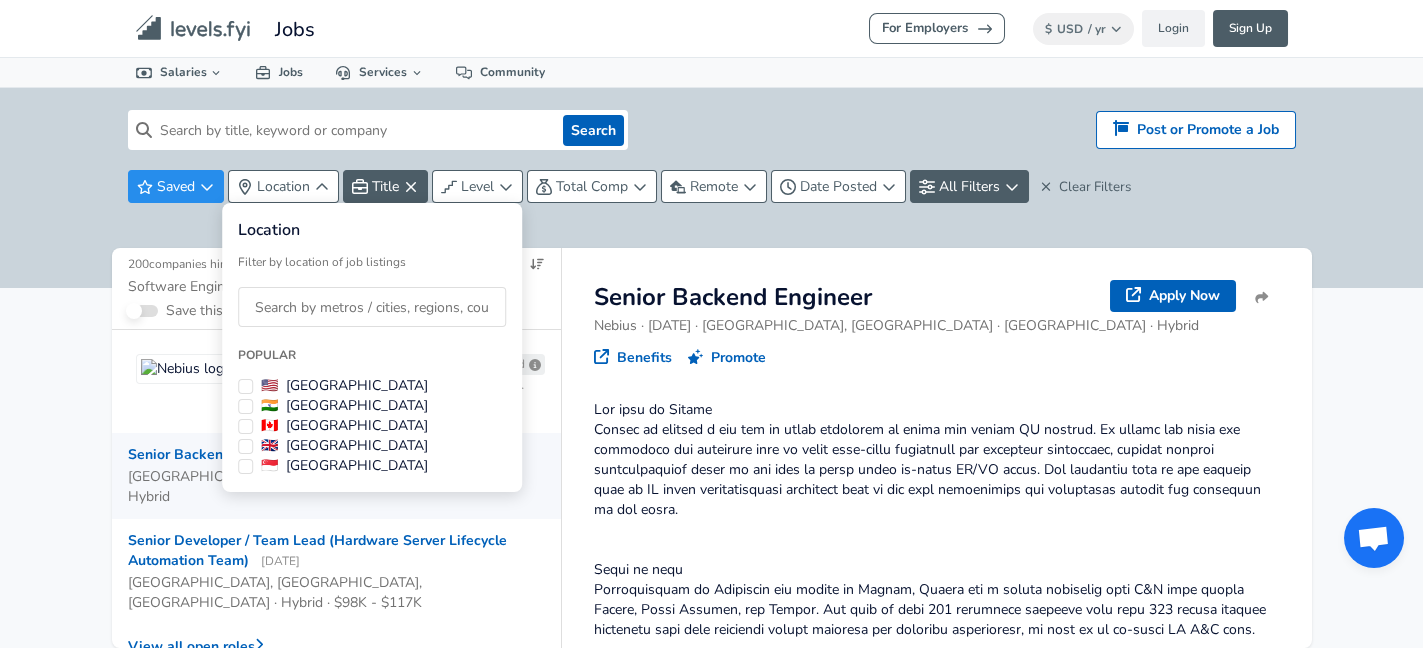 click at bounding box center (372, 307) 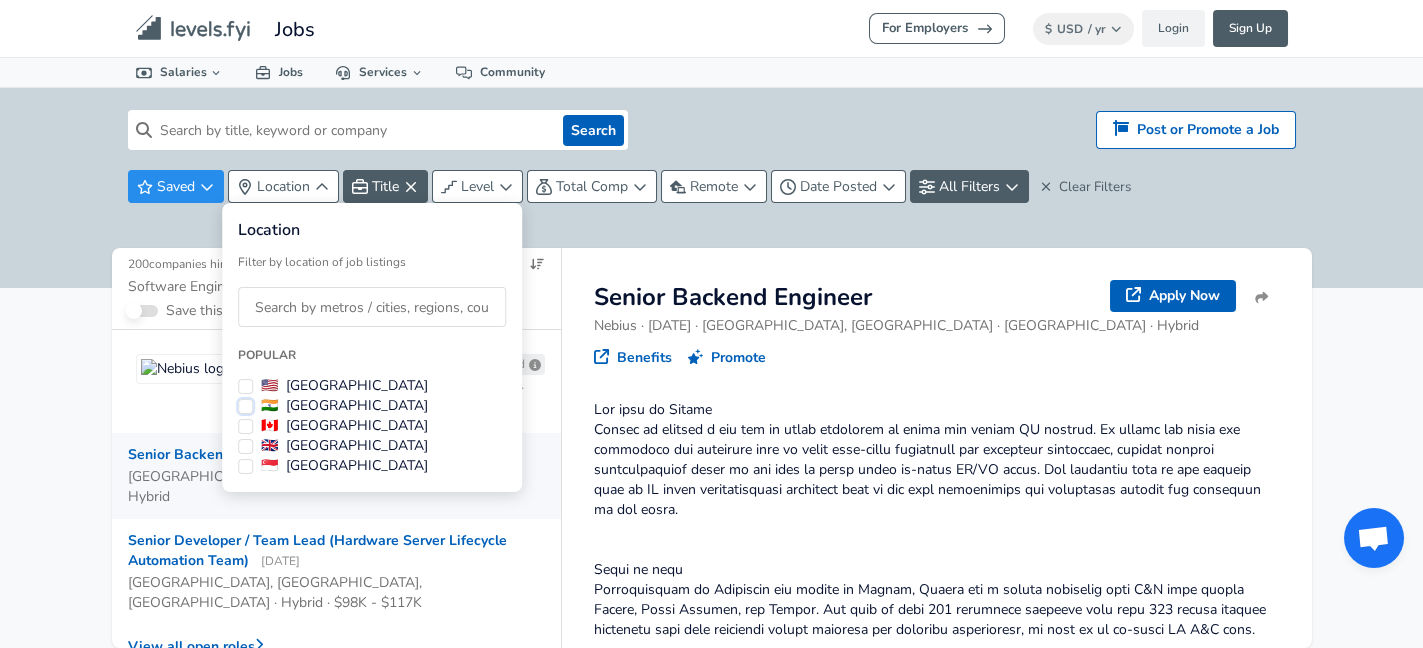 click on "🇮🇳 [GEOGRAPHIC_DATA]" at bounding box center (245, 406) 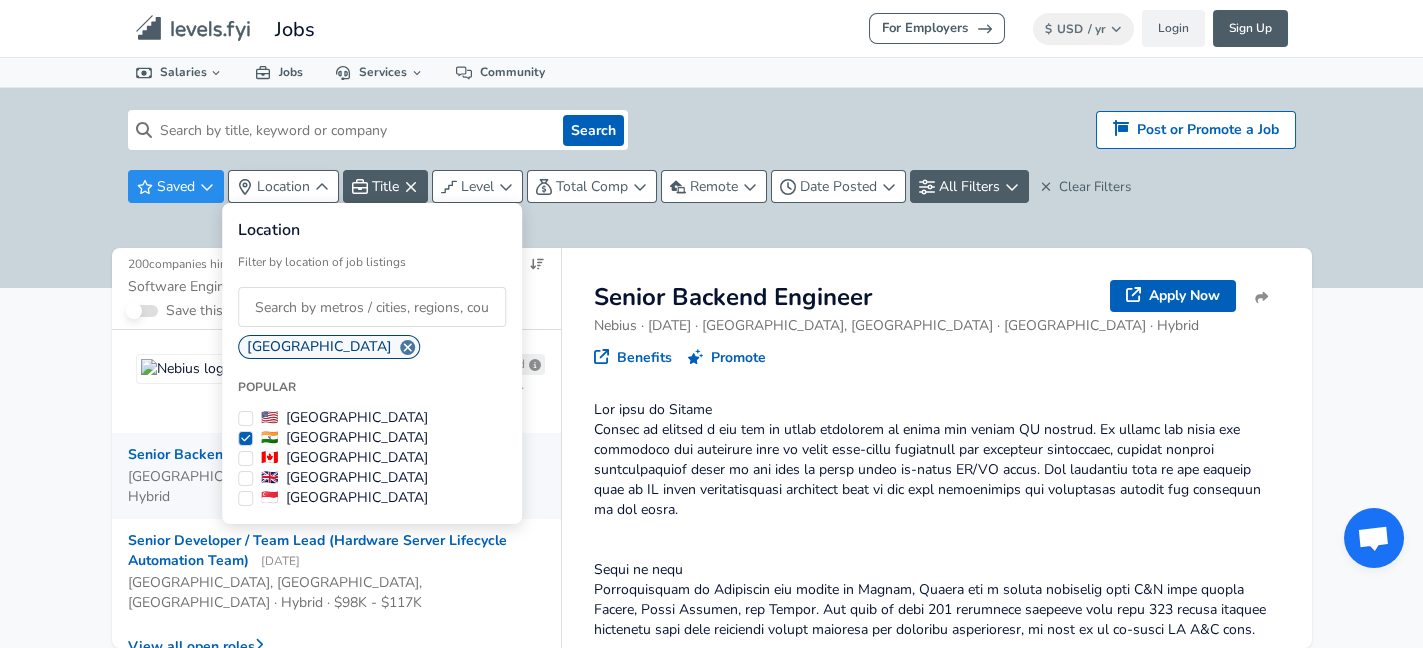 click on "For Employers $ USD / yr Change Login Sign Up All Data By Location By Company By Title Salary Calculator Chart Visualizations Verified Salaries Internships Negotiation Support Compare Benefits Who's Hiring 2024 Pay Report Top Paying Companies Integrate Blog Press Jobs Levels FYI Logo Salaries 📂   All Data 🌎   By Location 🏢   By Company 🖋    By Title 🏭️    By Industry 📍   Salary Heatmap 📈   Chart Visualizations 🔥   Real-time Percentiles 🎓   Internships ❣️   Compare Benefits 🎬   2024 Pay Report 🏆   Top Paying Companies 💸   Calculate Meeting Cost #️⃣   Salary Calculator Contribute Add Salary Add Company Benefits Add Level Mapping Jobs Services Candidate Services 💵  Negotiation Coaching 📄  Resume Review 🎁  Gift a Resume Review For Employers Interactive Offers Real-time Percentiles  🔥 Compensation Benchmarking For Academic Research Compensation Dataset Community Search Hiring?   Post or Promote   a job Post or Promote a Job Saved Location Title Level 200" at bounding box center (711, 324) 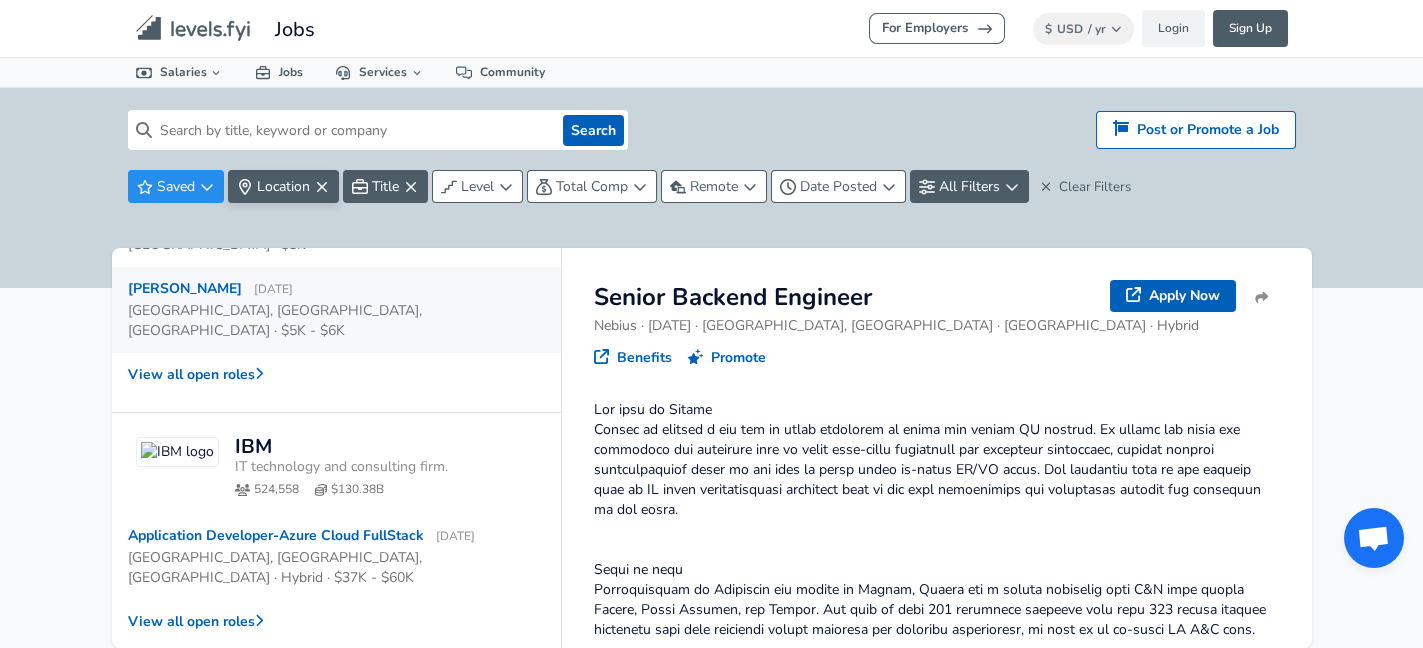 scroll, scrollTop: 833, scrollLeft: 0, axis: vertical 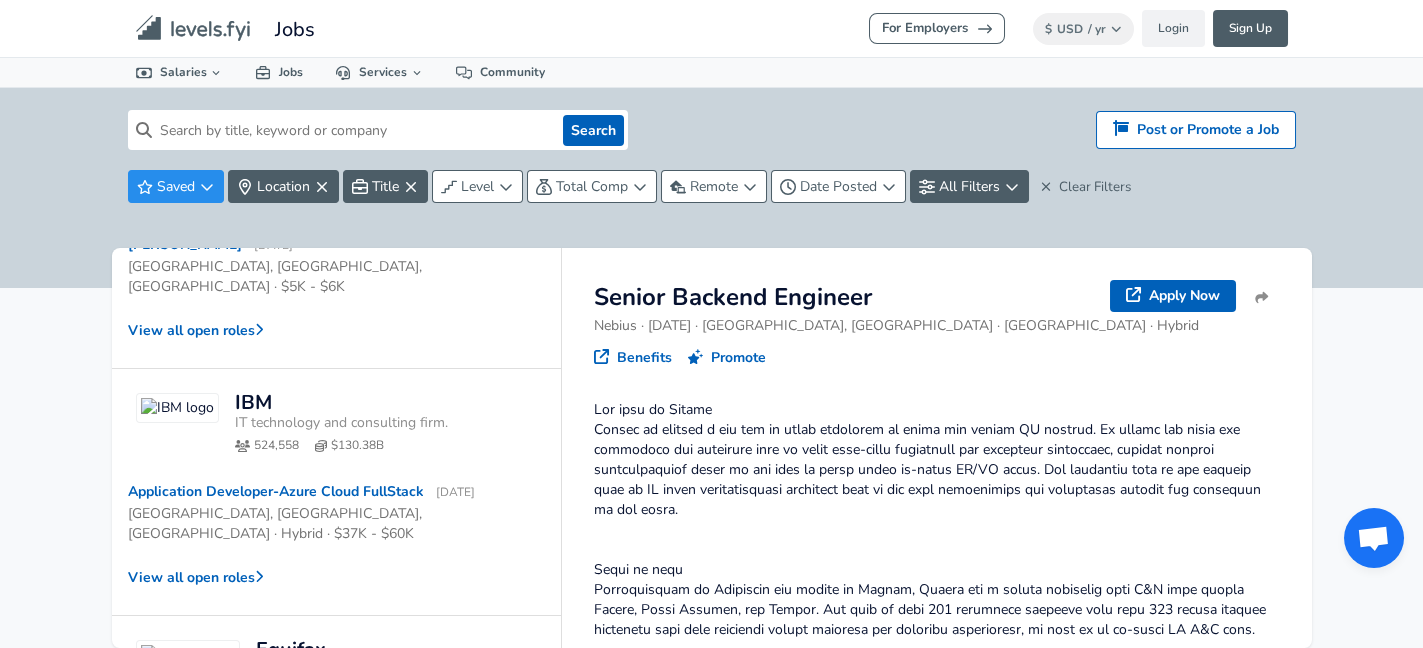 click at bounding box center (353, 130) 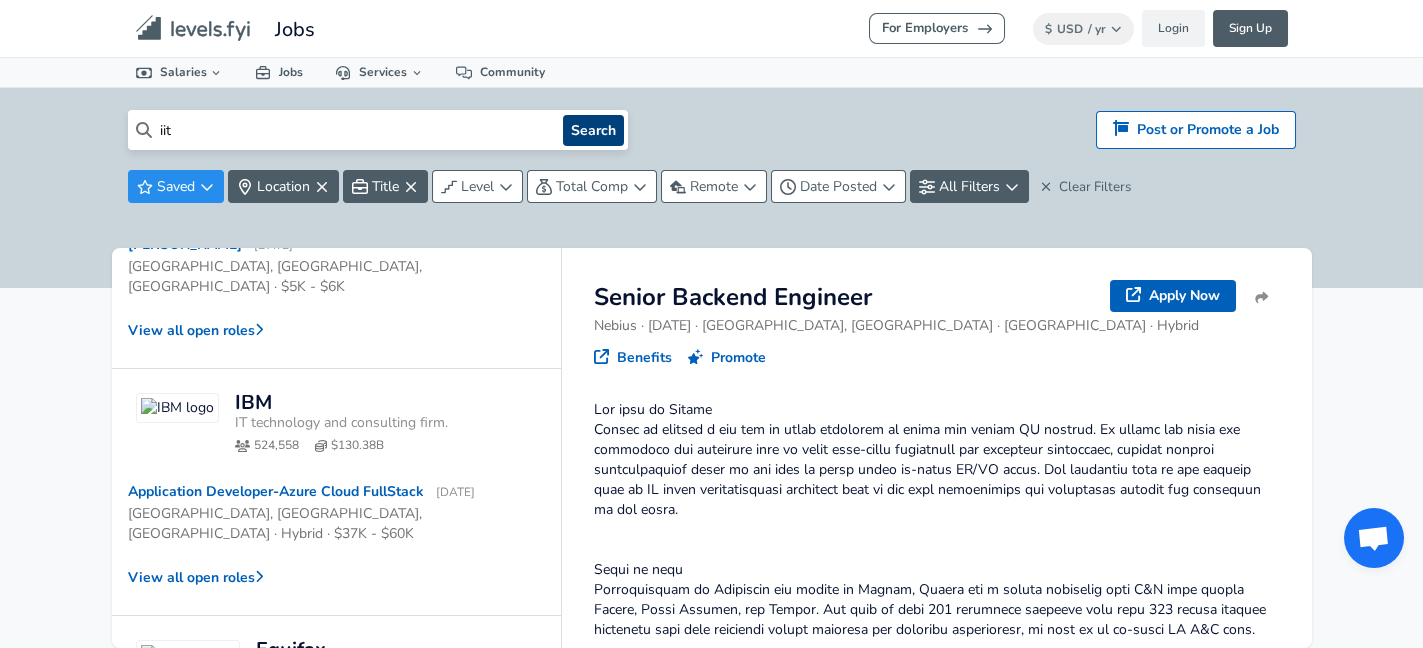 type on "iit" 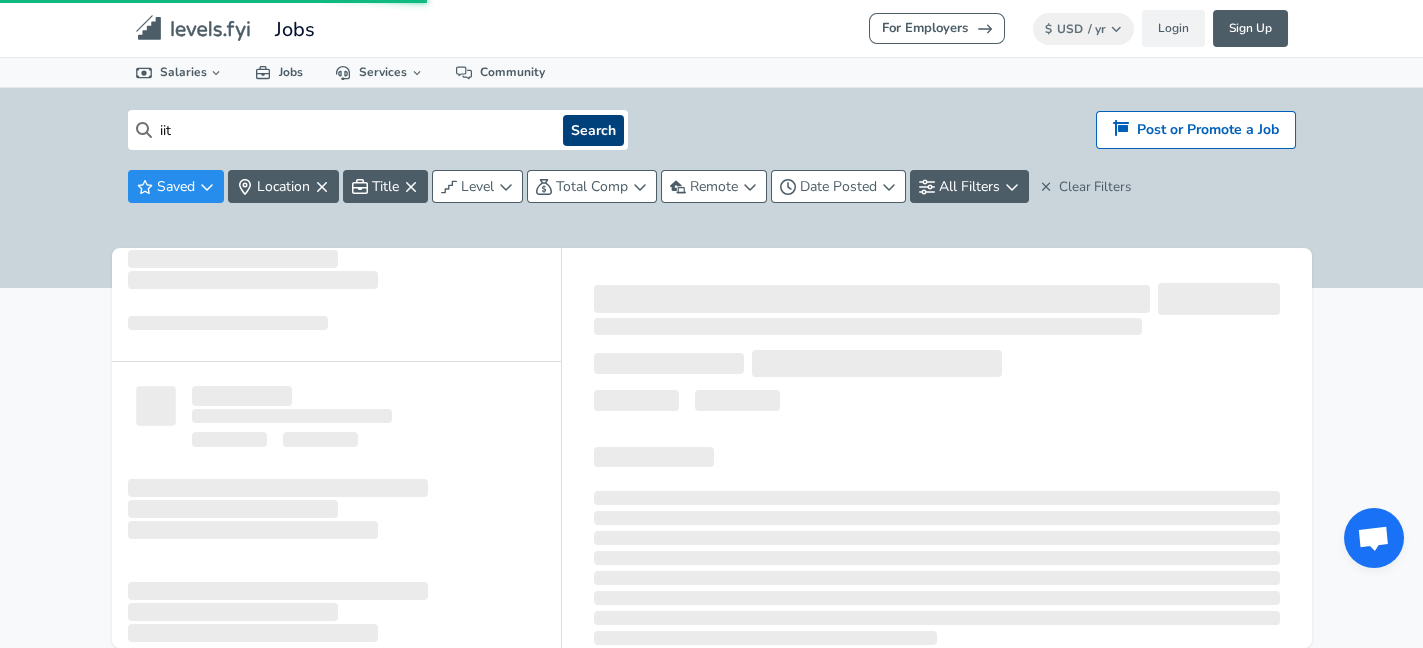 scroll, scrollTop: 0, scrollLeft: 0, axis: both 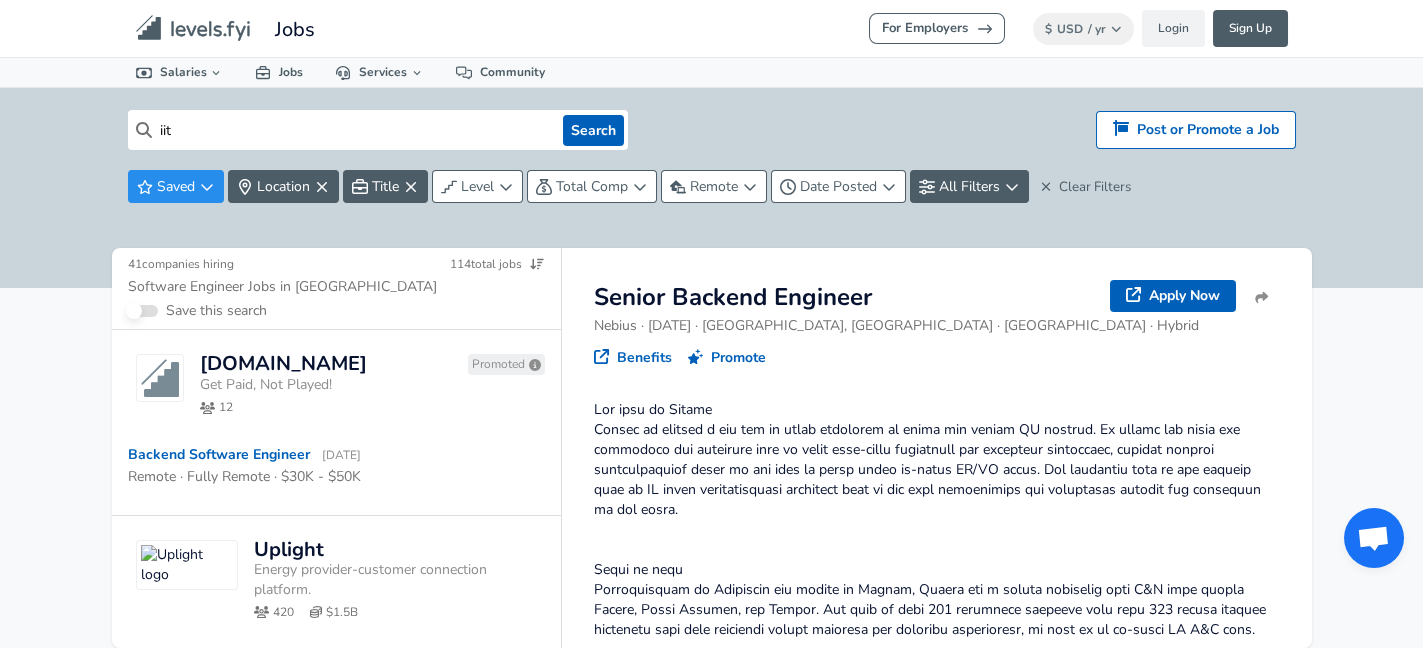 click on "For Employers $ USD / yr Change Login Sign Up All Data By Location By Company By Title Salary Calculator Chart Visualizations Verified Salaries Internships Negotiation Support Compare Benefits Who's Hiring 2024 Pay Report Top Paying Companies Integrate Blog Press Jobs Levels FYI Logo Salaries 📂   All Data 🌎   By Location 🏢   By Company 🖋    By Title 🏭️    By Industry 📍   Salary Heatmap 📈   Chart Visualizations 🔥   Real-time Percentiles 🎓   Internships ❣️   Compare Benefits 🎬   2024 Pay Report 🏆   Top Paying Companies 💸   Calculate Meeting Cost #️⃣   Salary Calculator Contribute Add Salary Add Company Benefits Add Level Mapping Jobs Services Candidate Services 💵  Negotiation Coaching 📄  Resume Review 🎁  Gift a Resume Review For Employers Interactive Offers Real-time Percentiles  🔥 Compensation Benchmarking For Academic Research Compensation Dataset Community iit Search Hiring?   Post or Promote   a job Post or Promote a Job Saved Location Title Level" at bounding box center (711, 324) 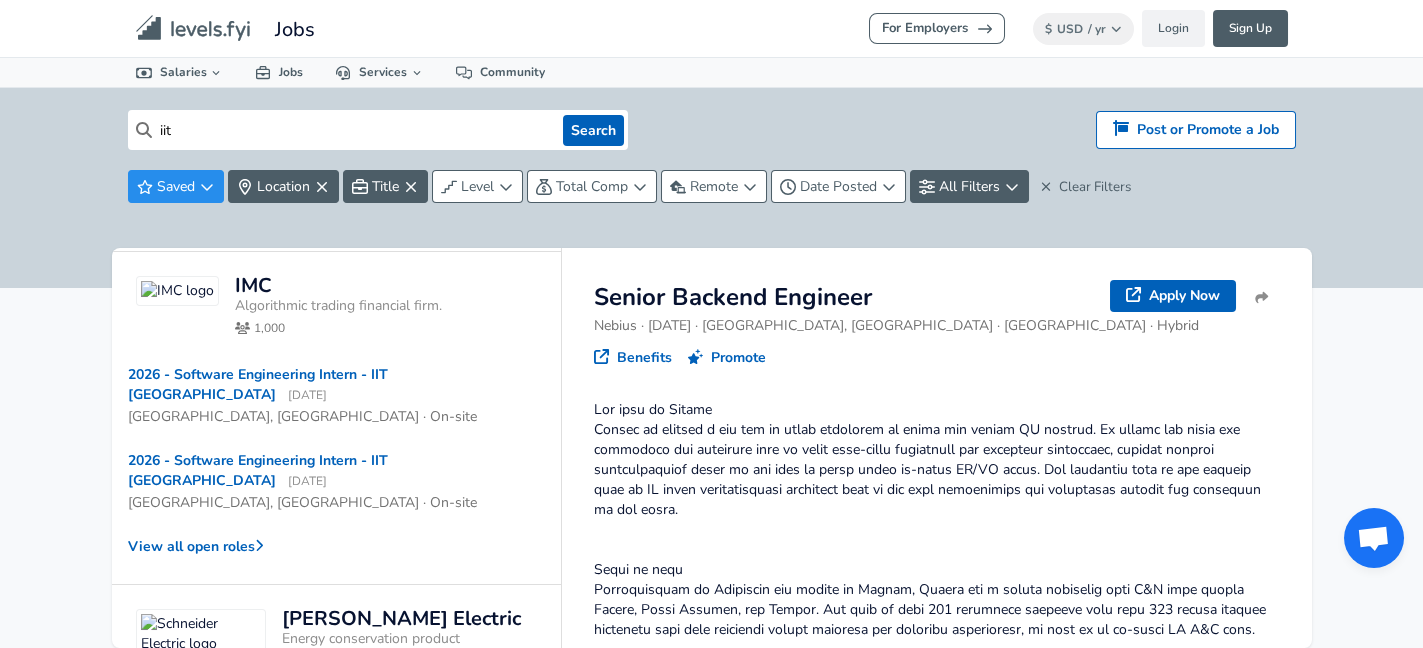 scroll, scrollTop: 208, scrollLeft: 0, axis: vertical 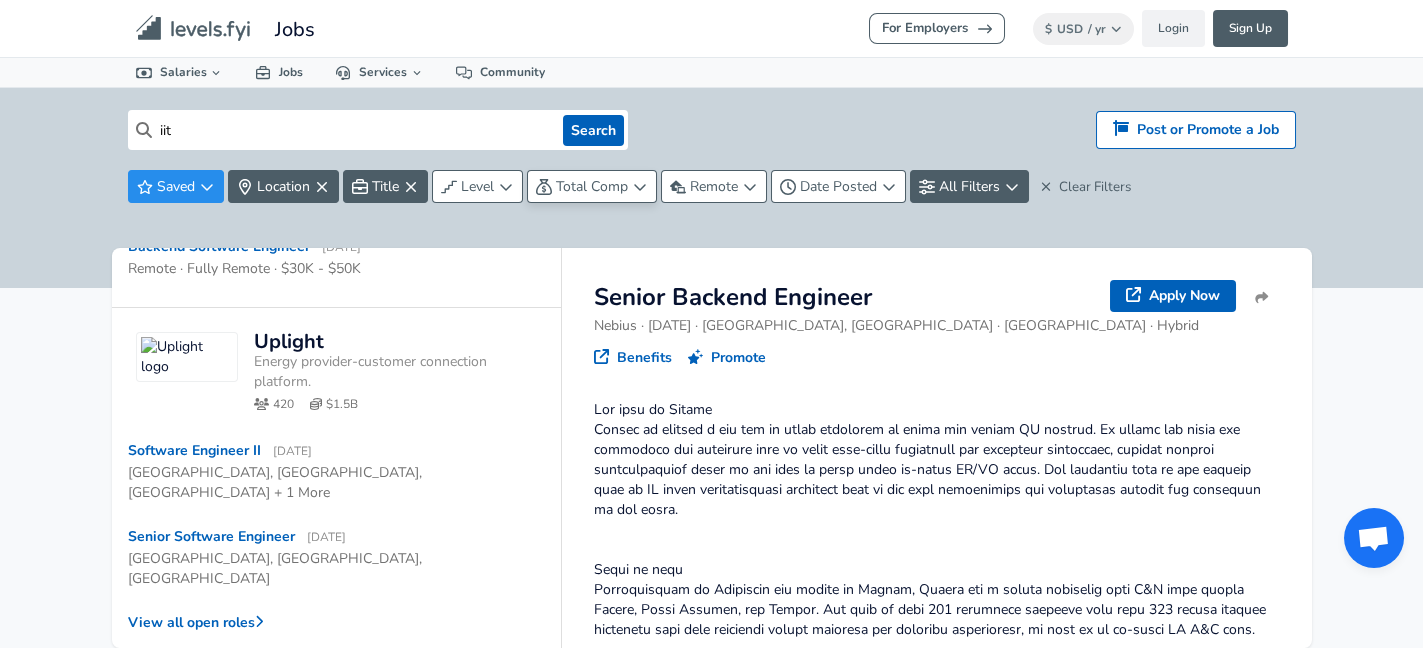 click on "Total Comp" at bounding box center [592, 186] 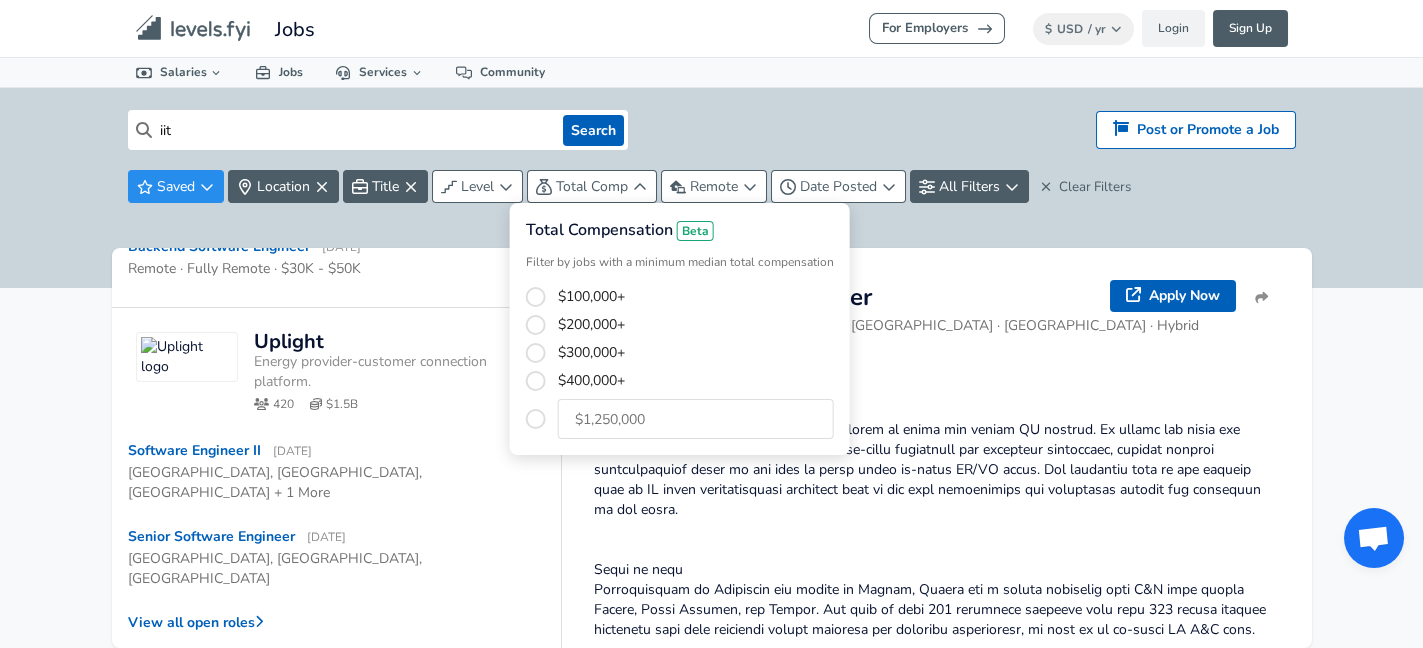 click on "$100,000+" at bounding box center (690, 297) 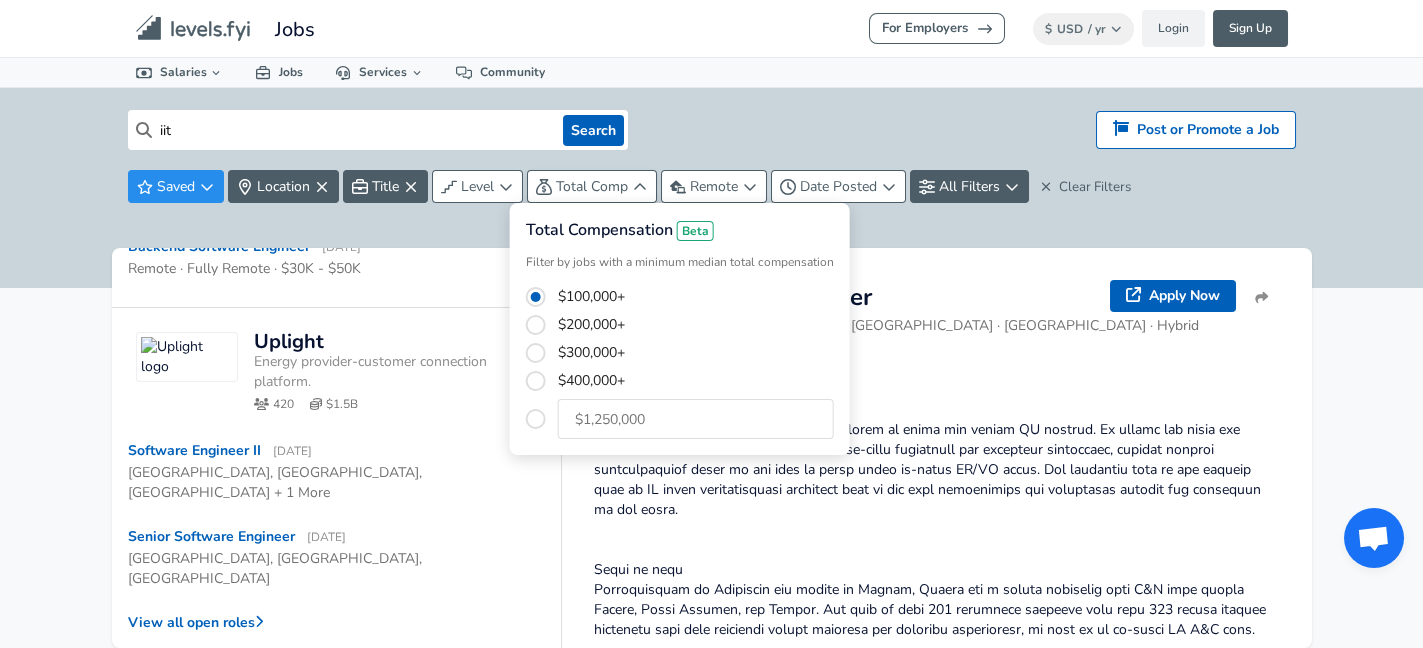 click on "For Employers $ USD / yr Change Login Sign Up All Data By Location By Company By Title Salary Calculator Chart Visualizations Verified Salaries Internships Negotiation Support Compare Benefits Who's Hiring 2024 Pay Report Top Paying Companies Integrate Blog Press Jobs Levels FYI Logo Salaries 📂   All Data 🌎   By Location 🏢   By Company 🖋    By Title 🏭️    By Industry 📍   Salary Heatmap 📈   Chart Visualizations 🔥   Real-time Percentiles 🎓   Internships ❣️   Compare Benefits 🎬   2024 Pay Report 🏆   Top Paying Companies 💸   Calculate Meeting Cost #️⃣   Salary Calculator Contribute Add Salary Add Company Benefits Add Level Mapping Jobs Services Candidate Services 💵  Negotiation Coaching 📄  Resume Review 🎁  Gift a Resume Review For Employers Interactive Offers Real-time Percentiles  🔥 Compensation Benchmarking For Academic Research Compensation Dataset Community iit Search Hiring?   Post or Promote   a job Post or Promote a Job Saved Location Title Level" at bounding box center [711, 324] 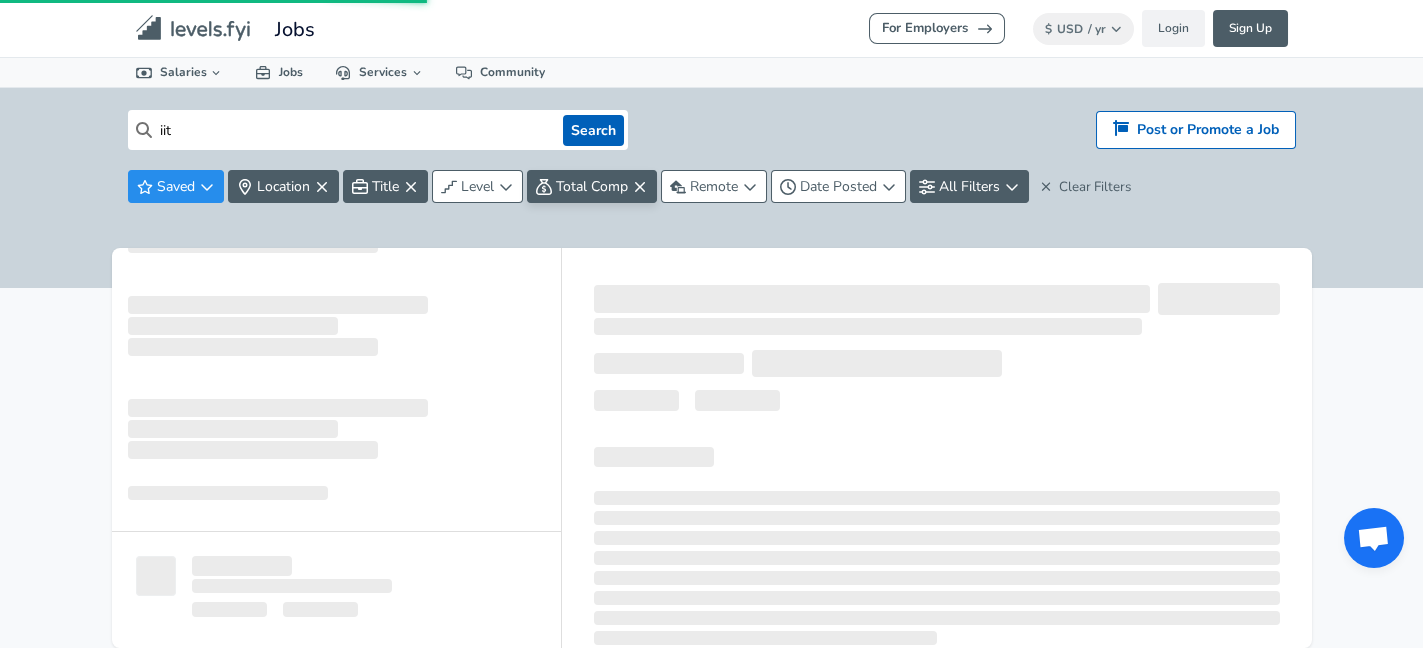 scroll, scrollTop: 0, scrollLeft: 0, axis: both 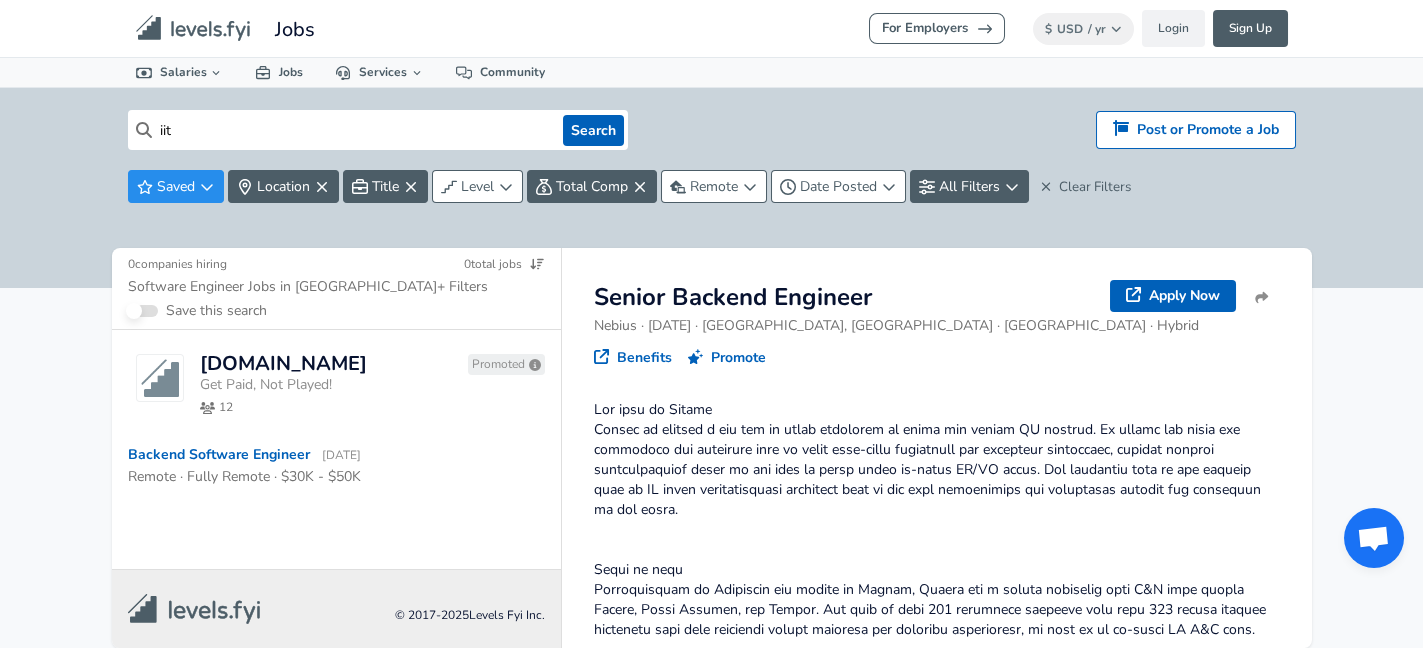 click at bounding box center (164, 385) 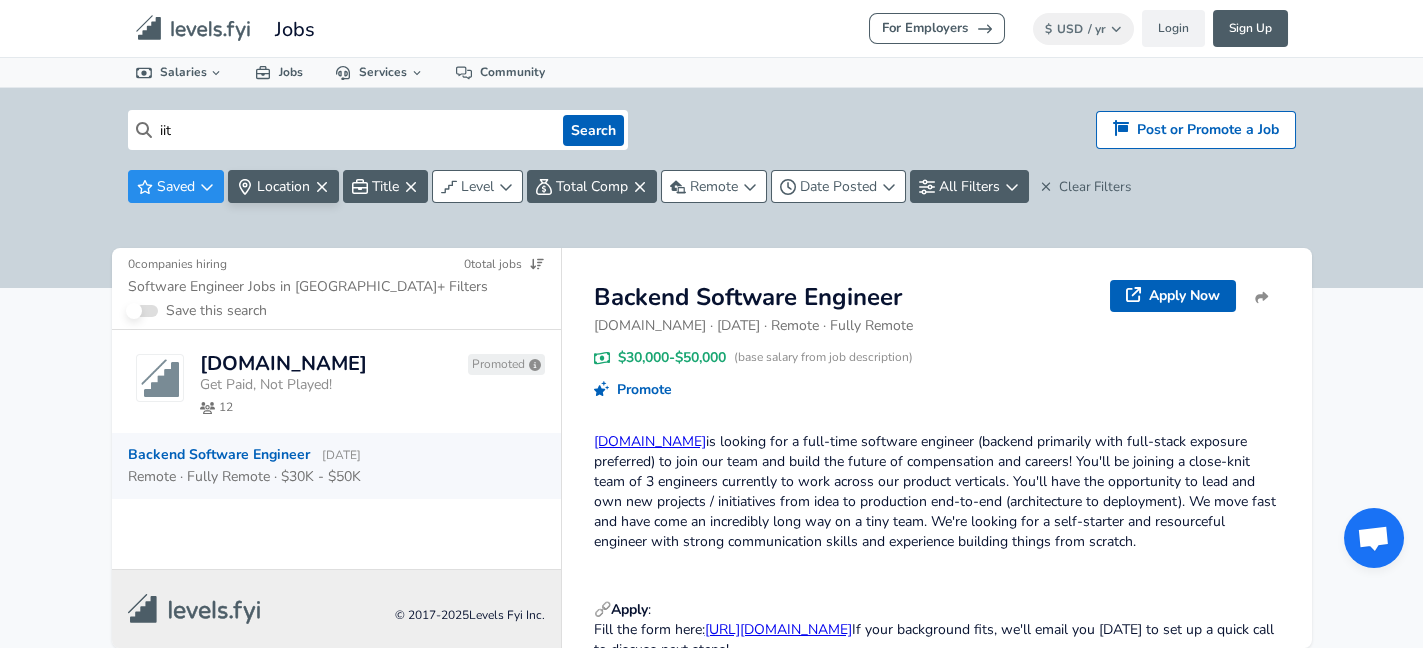 scroll, scrollTop: 0, scrollLeft: 0, axis: both 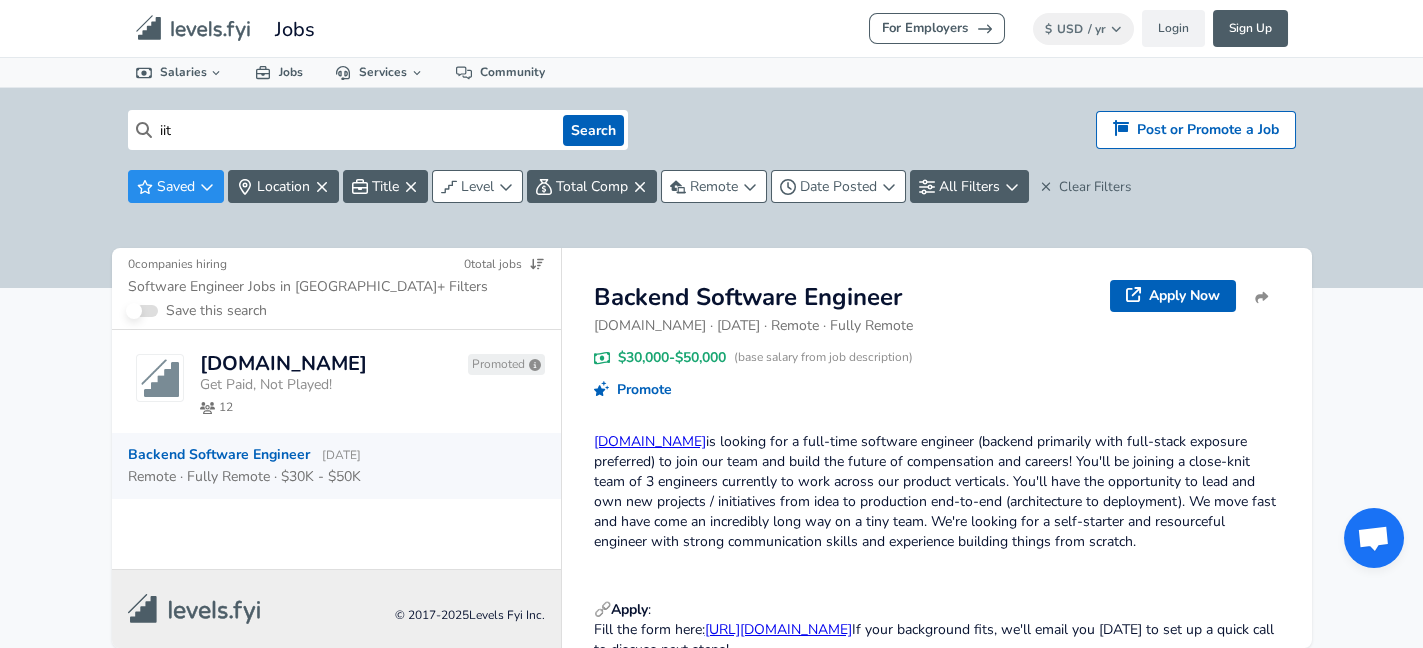 drag, startPoint x: 77, startPoint y: 113, endPoint x: 0, endPoint y: 91, distance: 80.08121 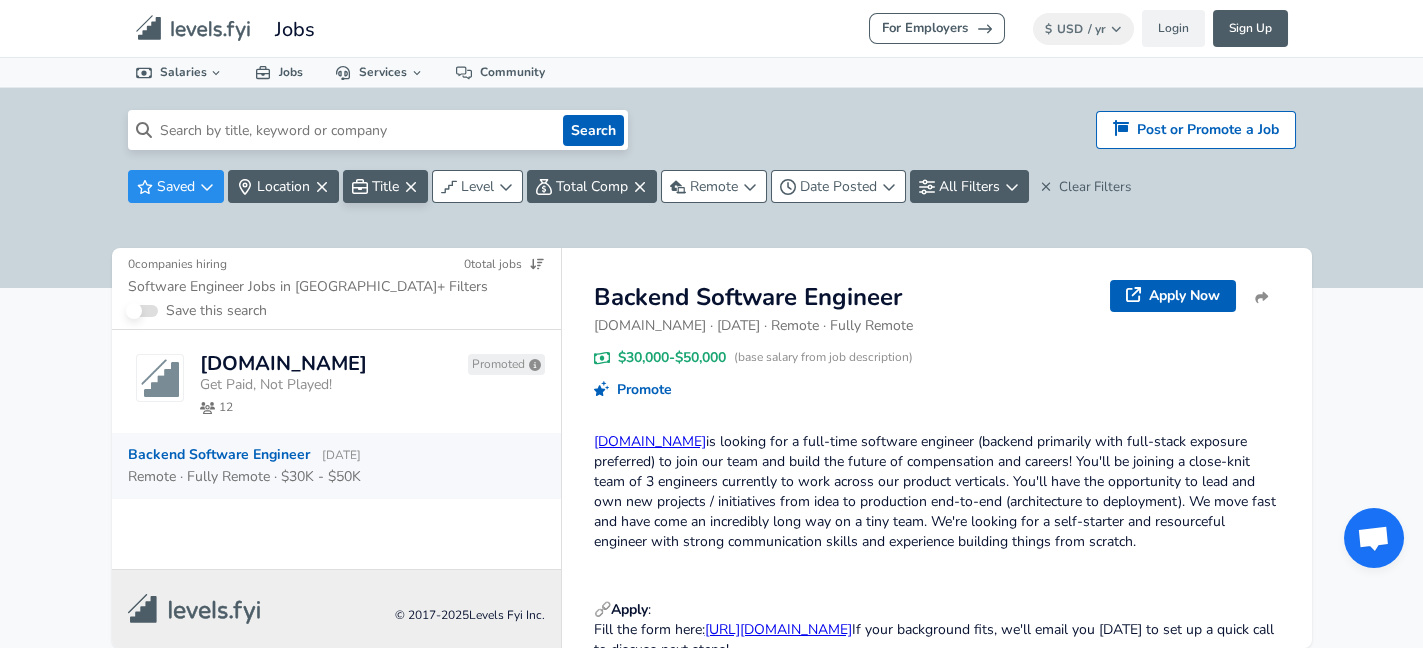 click on "Title" at bounding box center (385, 186) 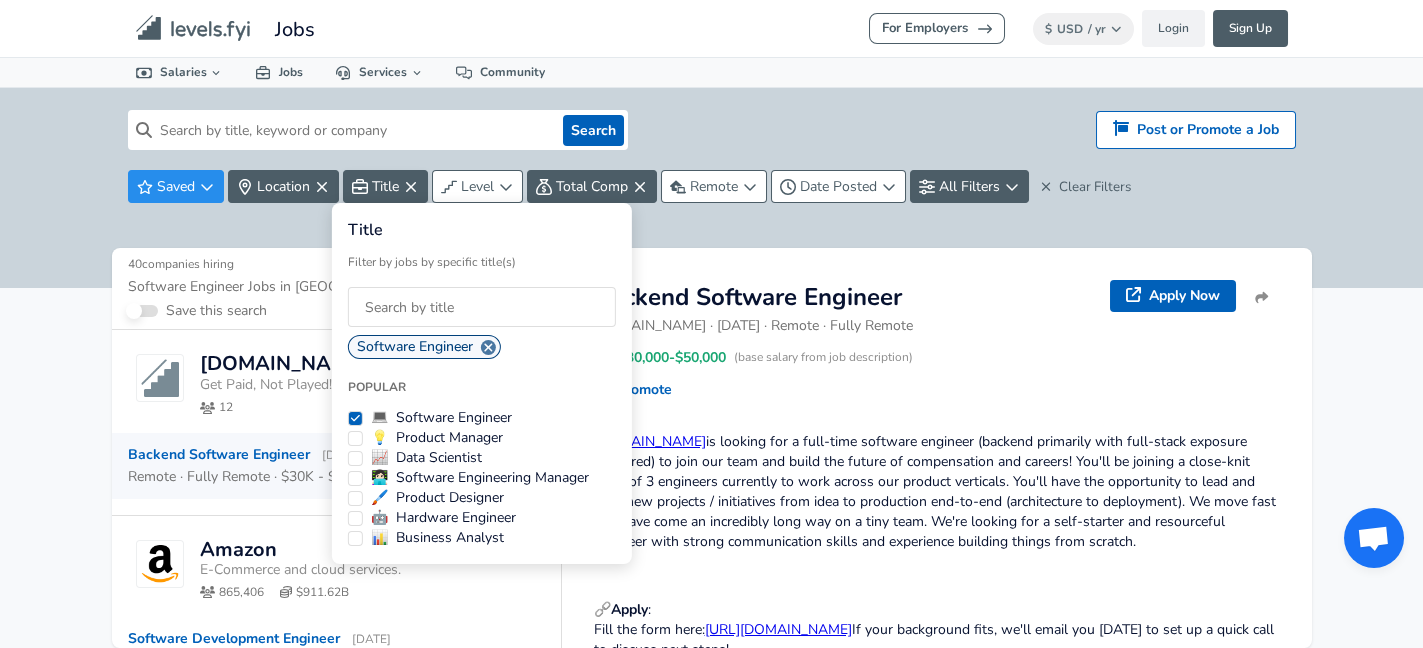 click on "For Employers $ USD / yr Change Login Sign Up All Data By Location By Company By Title Salary Calculator Chart Visualizations Verified Salaries Internships Negotiation Support Compare Benefits Who's Hiring 2024 Pay Report Top Paying Companies Integrate Blog Press Jobs Levels FYI Logo Salaries 📂   All Data 🌎   By Location 🏢   By Company 🖋    By Title 🏭️    By Industry 📍   Salary Heatmap 📈   Chart Visualizations 🔥   Real-time Percentiles 🎓   Internships ❣️   Compare Benefits 🎬   2024 Pay Report 🏆   Top Paying Companies 💸   Calculate Meeting Cost #️⃣   Salary Calculator Contribute Add Salary Add Company Benefits Add Level Mapping Jobs Services Candidate Services 💵  Negotiation Coaching 📄  Resume Review 🎁  Gift a Resume Review For Employers Interactive Offers Real-time Percentiles  🔥 Compensation Benchmarking For Academic Research Compensation Dataset Community Search Hiring?   Post or Promote   a job Post or Promote a Job Saved Location Title Level 40" at bounding box center (711, 324) 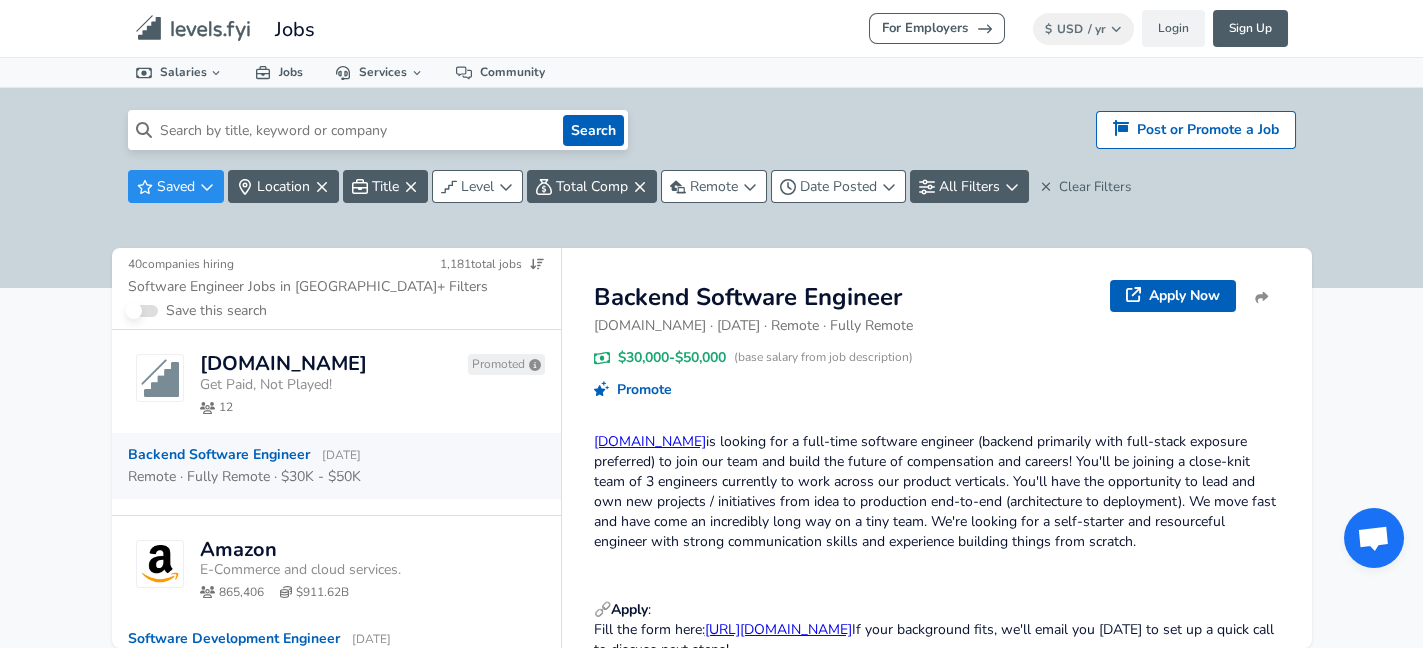click at bounding box center [353, 130] 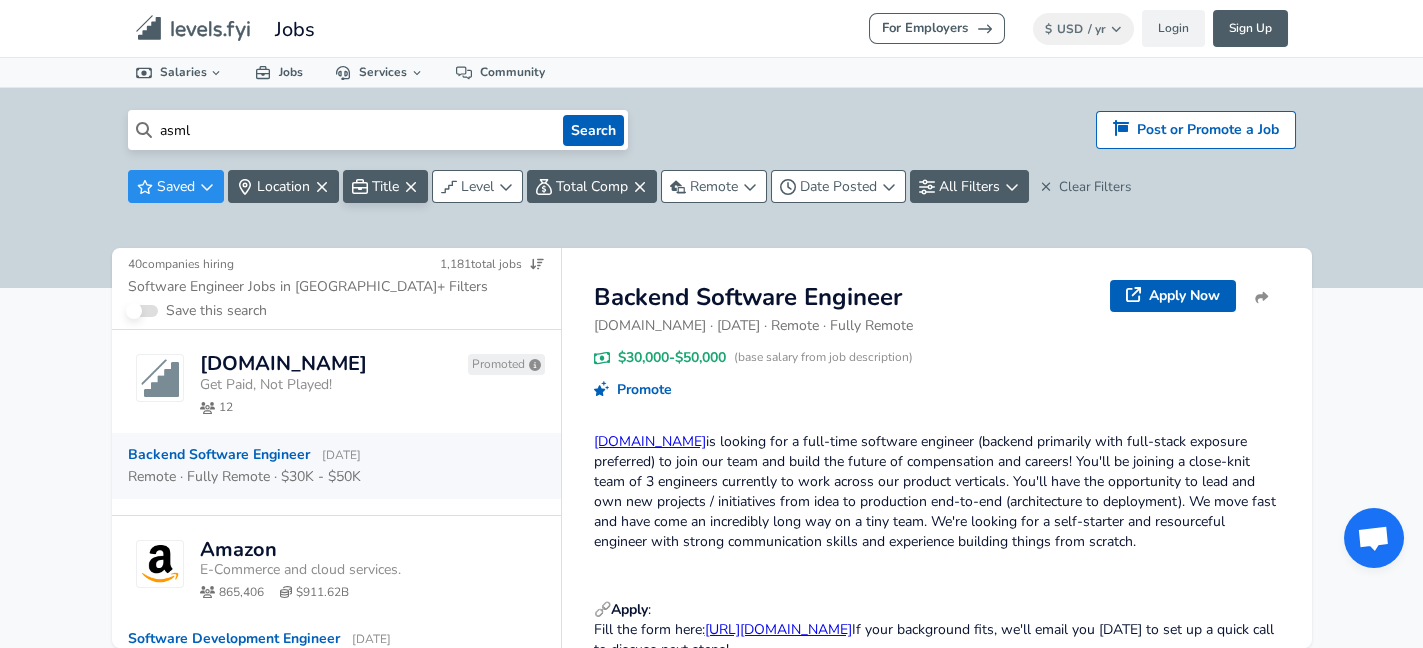 type on "asml" 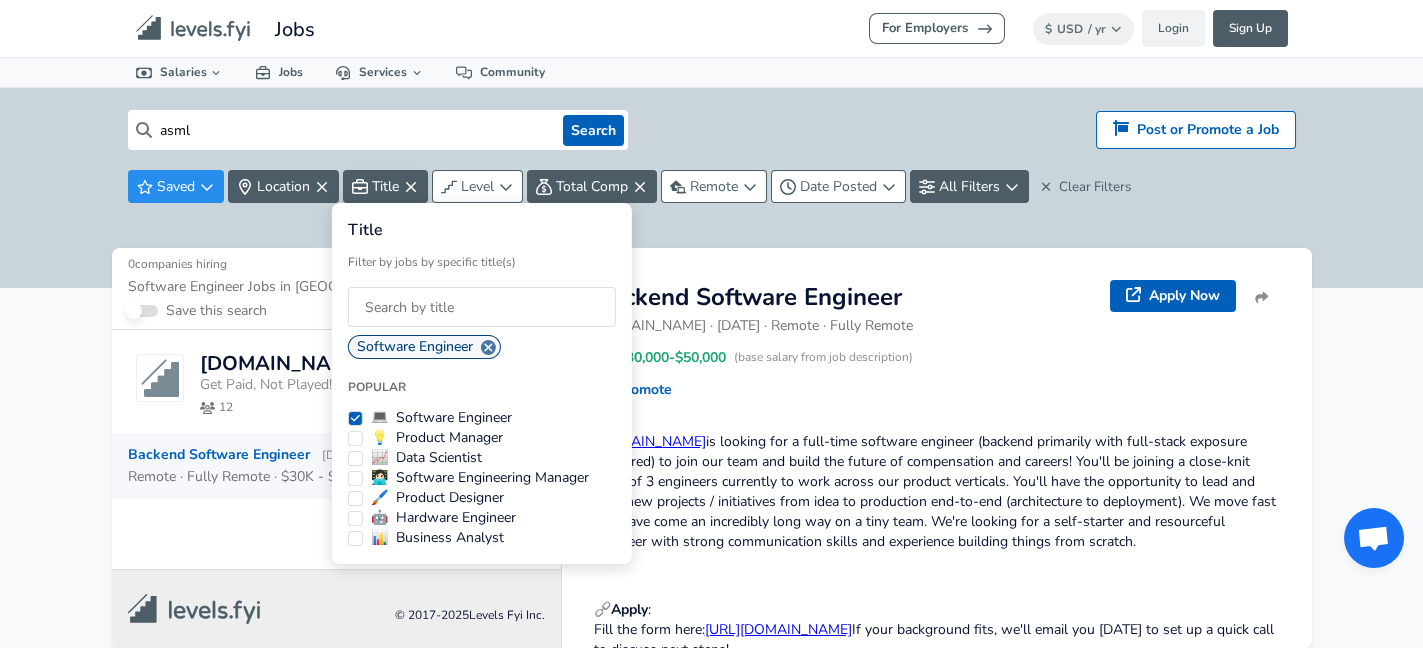 click on "For Employers $ USD / yr Change Login Sign Up All Data By Location By Company By Title Salary Calculator Chart Visualizations Verified Salaries Internships Negotiation Support Compare Benefits Who's Hiring 2024 Pay Report Top Paying Companies Integrate Blog Press Jobs Levels FYI Logo Salaries 📂   All Data 🌎   By Location 🏢   By Company 🖋    By Title 🏭️    By Industry 📍   Salary Heatmap 📈   Chart Visualizations 🔥   Real-time Percentiles 🎓   Internships ❣️   Compare Benefits 🎬   2024 Pay Report 🏆   Top Paying Companies 💸   Calculate Meeting Cost #️⃣   Salary Calculator Contribute Add Salary Add Company Benefits Add Level Mapping Jobs Services Candidate Services 💵  Negotiation Coaching 📄  Resume Review 🎁  Gift a Resume Review For Employers Interactive Offers Real-time Percentiles  🔥 Compensation Benchmarking For Academic Research Compensation Dataset Community asml Search Hiring?   Post or Promote   a job Post or Promote a Job Saved Location Title Level" at bounding box center (711, 324) 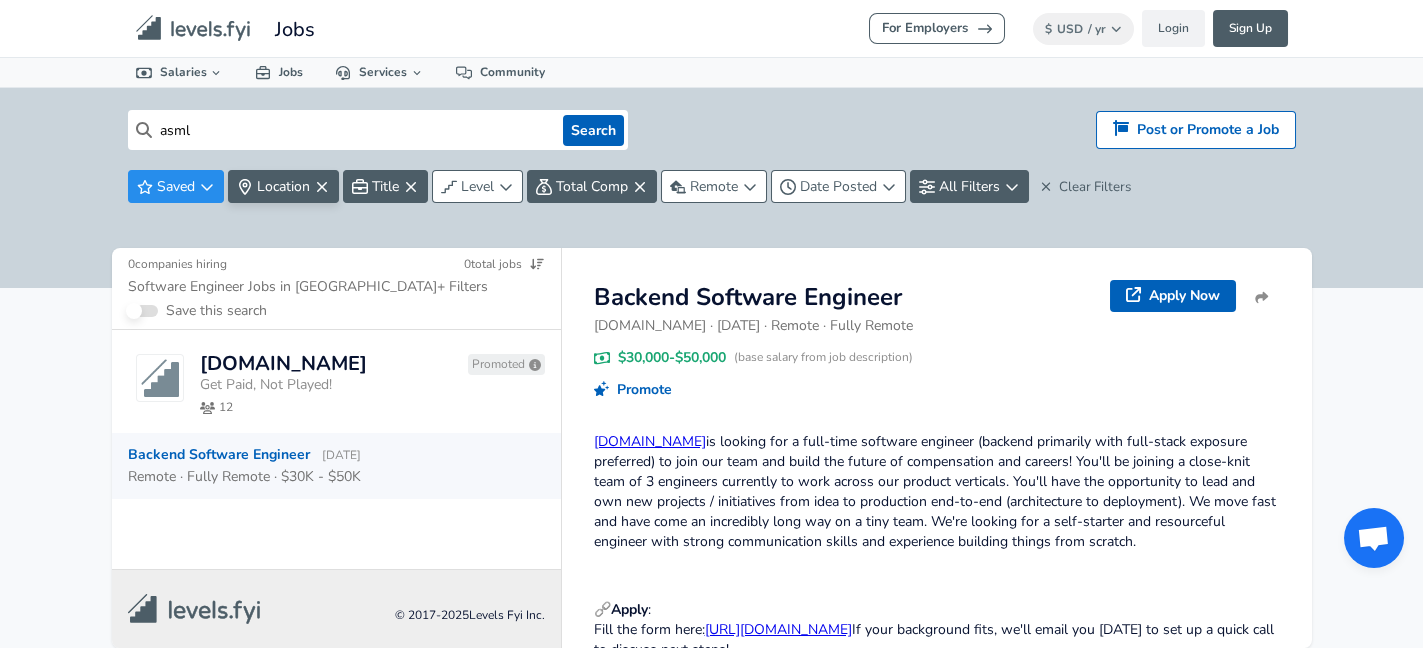 drag, startPoint x: 258, startPoint y: 174, endPoint x: 260, endPoint y: 185, distance: 11.18034 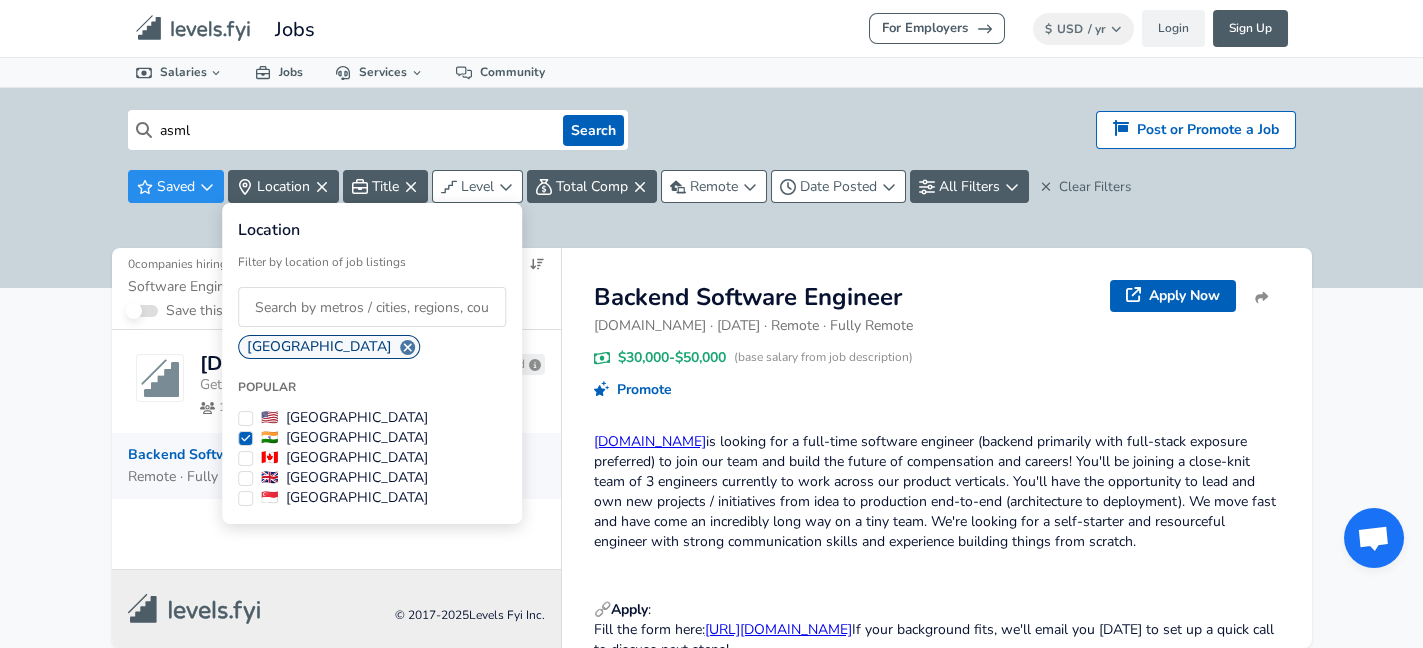 click on "🇮🇳 [GEOGRAPHIC_DATA]" at bounding box center [245, 438] 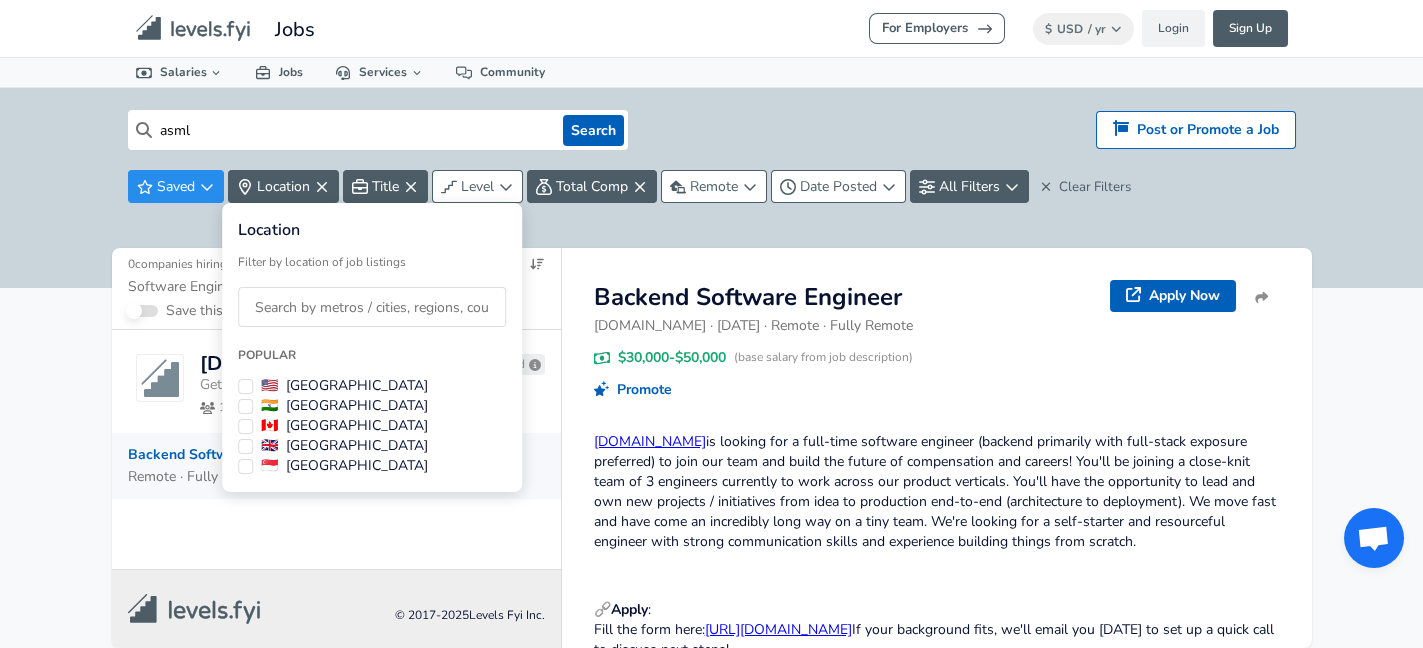 click at bounding box center [372, 307] 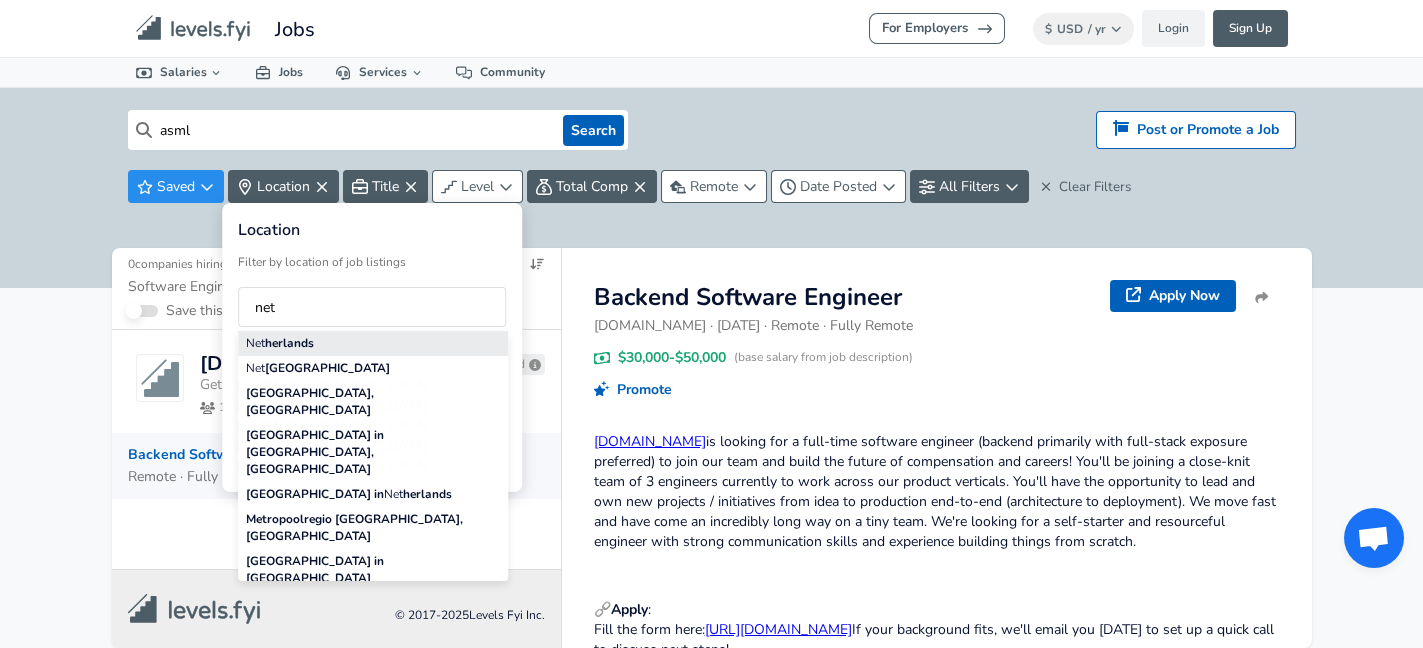 type on "net" 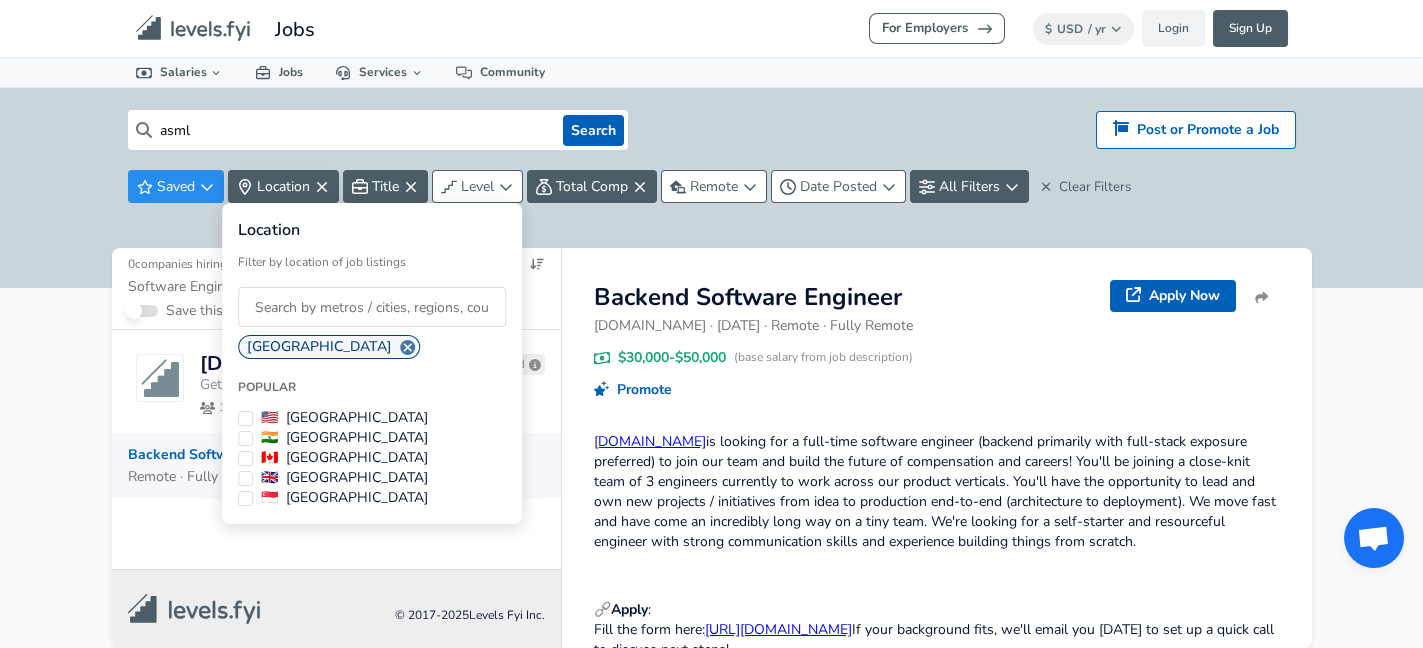 click on "For Employers $ USD / yr Change Login Sign Up All Data By Location By Company By Title Salary Calculator Chart Visualizations Verified Salaries Internships Negotiation Support Compare Benefits Who's Hiring 2024 Pay Report Top Paying Companies Integrate Blog Press Jobs Levels FYI Logo Salaries 📂   All Data 🌎   By Location 🏢   By Company 🖋    By Title 🏭️    By Industry 📍   Salary Heatmap 📈   Chart Visualizations 🔥   Real-time Percentiles 🎓   Internships ❣️   Compare Benefits 🎬   2024 Pay Report 🏆   Top Paying Companies 💸   Calculate Meeting Cost #️⃣   Salary Calculator Contribute Add Salary Add Company Benefits Add Level Mapping Jobs Services Candidate Services 💵  Negotiation Coaching 📄  Resume Review 🎁  Gift a Resume Review For Employers Interactive Offers Real-time Percentiles  🔥 Compensation Benchmarking For Academic Research Compensation Dataset Community asml Search Hiring?   Post or Promote   a job Post or Promote a Job Saved Location Title Level" at bounding box center [711, 324] 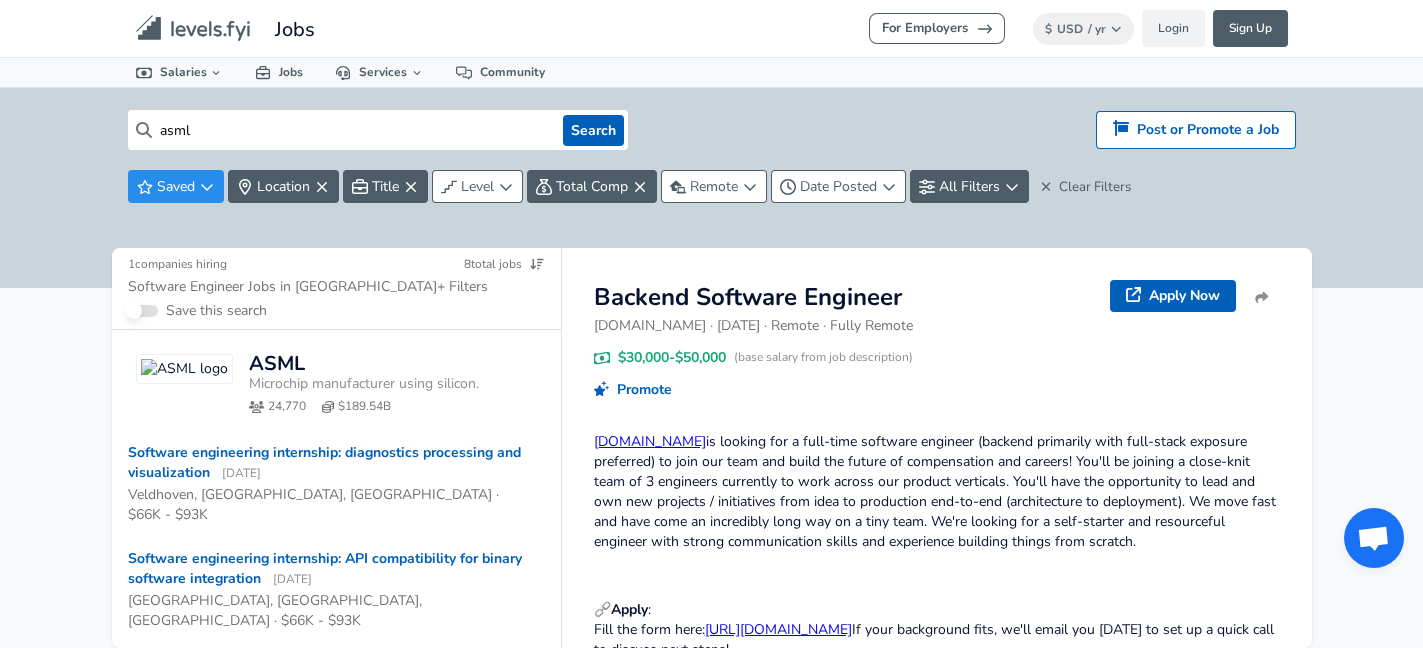click on "ASML" at bounding box center [397, 364] 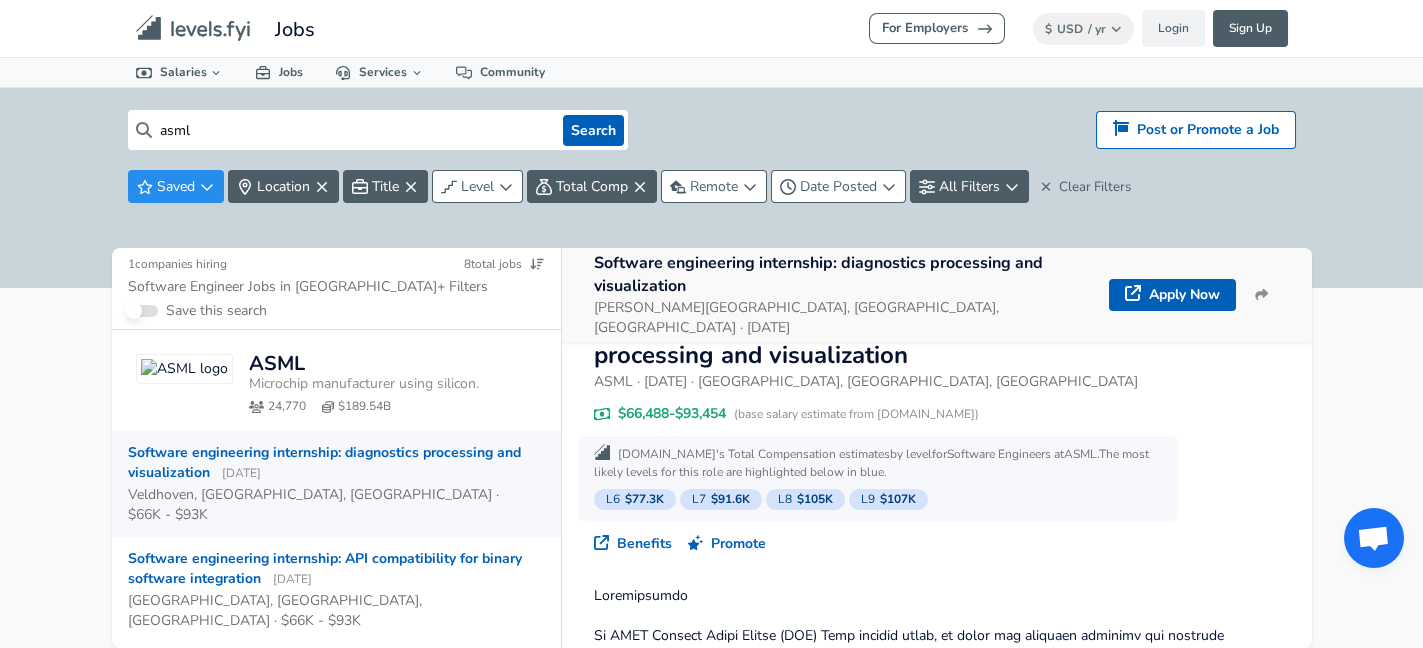 scroll, scrollTop: 0, scrollLeft: 0, axis: both 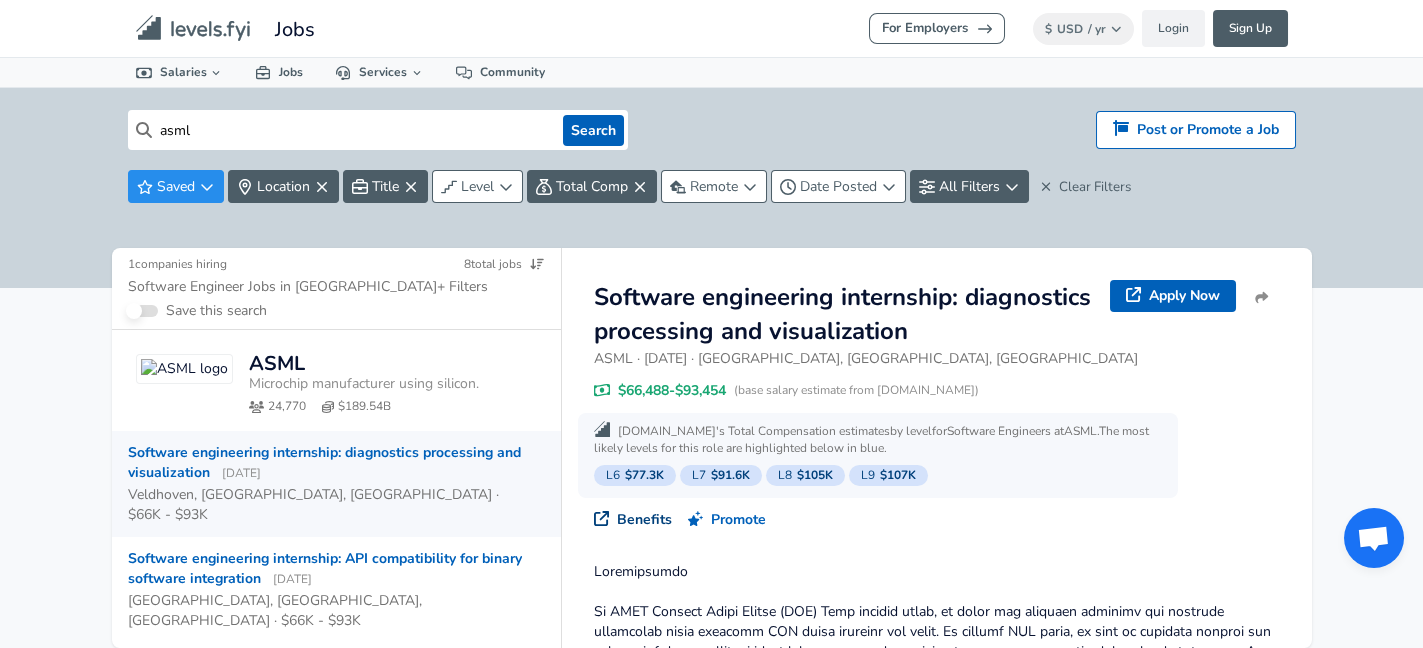 click on "Benefits" at bounding box center (633, 520) 